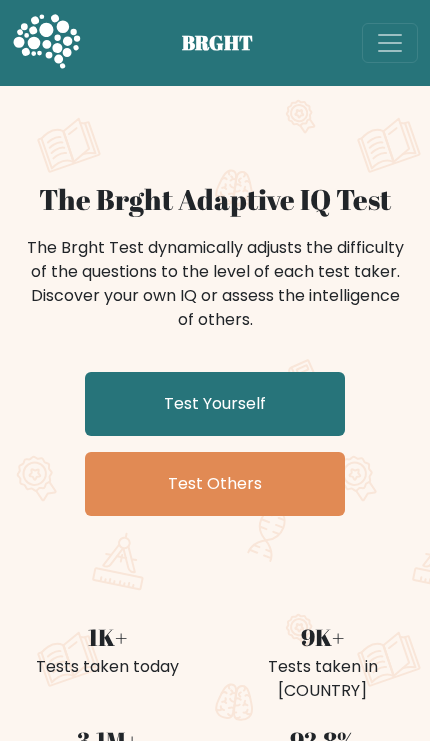 scroll, scrollTop: 0, scrollLeft: 0, axis: both 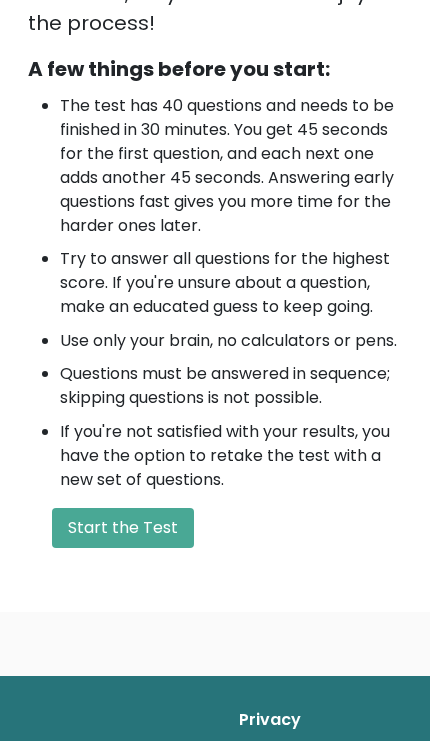 click on "Start the Test" at bounding box center (123, 528) 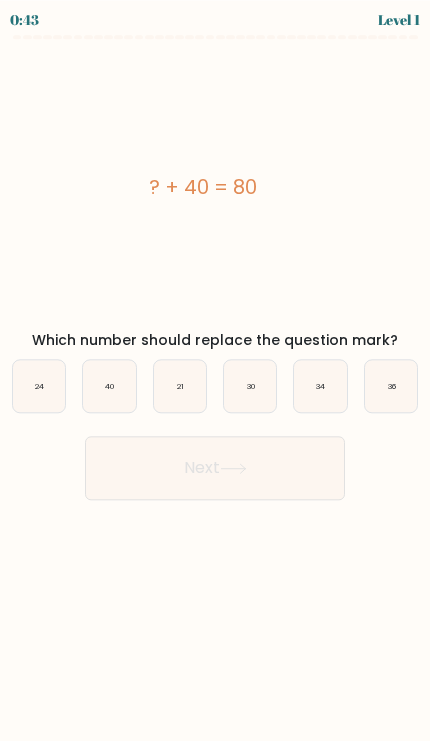 scroll, scrollTop: 1, scrollLeft: 0, axis: vertical 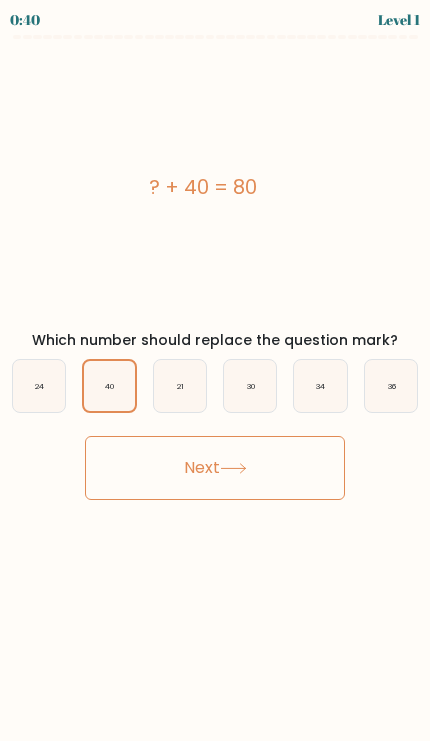 click at bounding box center [233, 468] 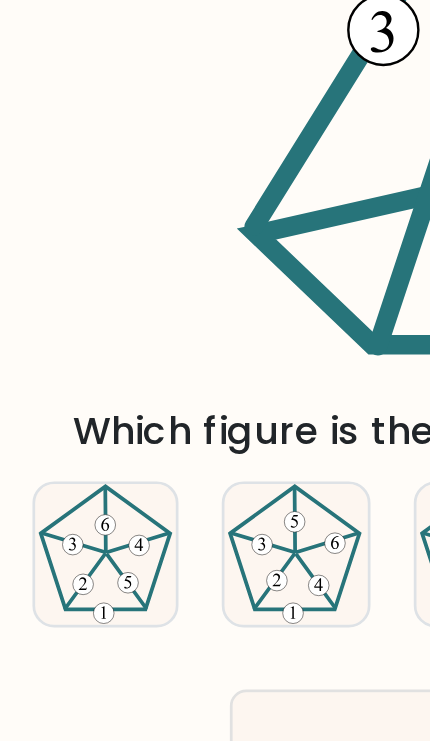 click at bounding box center [39, 386] 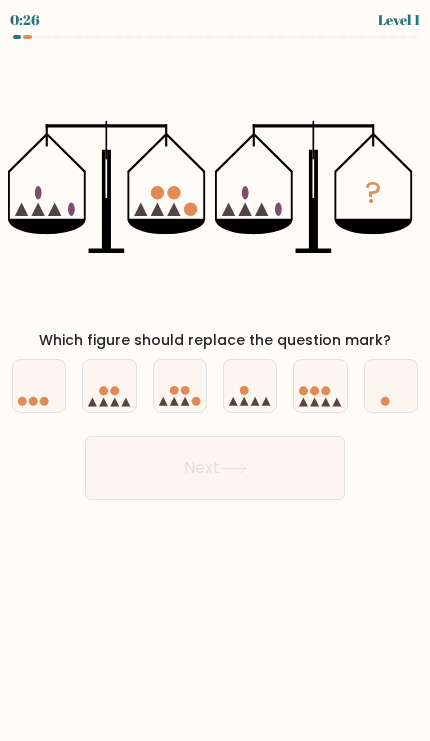 click at bounding box center [196, 402] 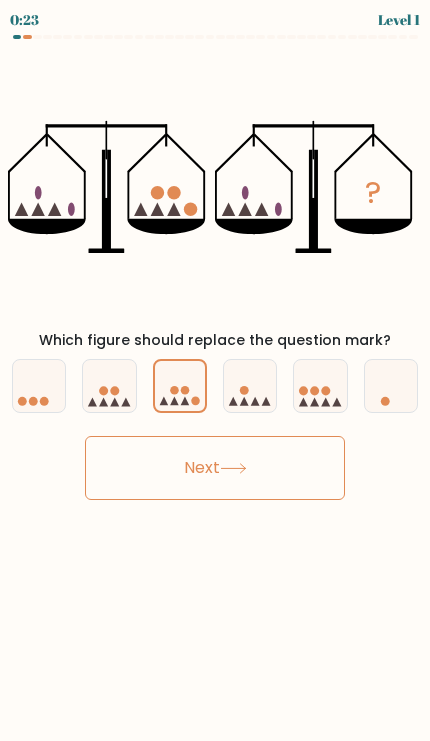 click on "Next" at bounding box center [215, 468] 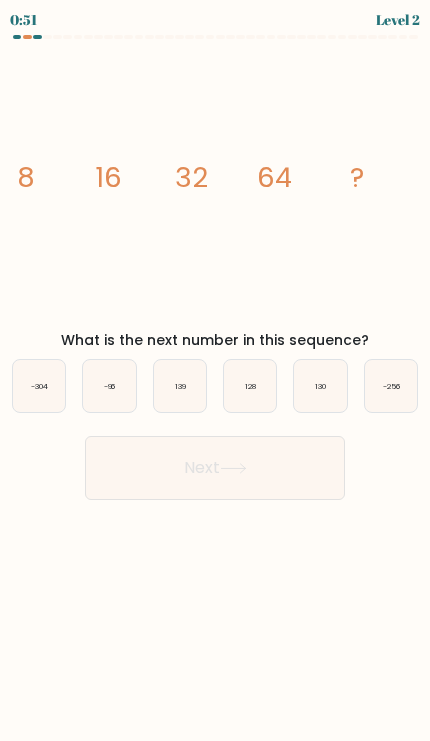 scroll, scrollTop: 5, scrollLeft: 0, axis: vertical 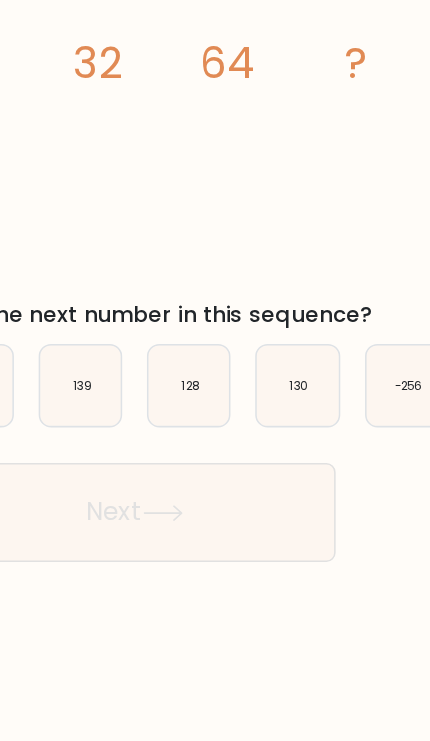 click on "128" at bounding box center [250, 386] 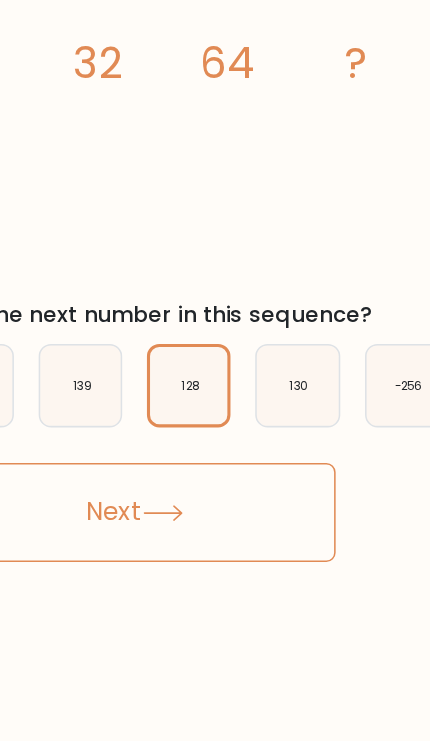 click on "Next" at bounding box center (215, 468) 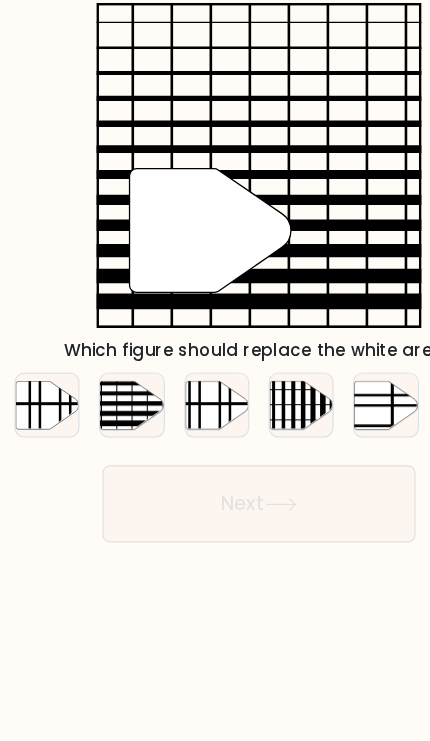 click at bounding box center (110, 386) 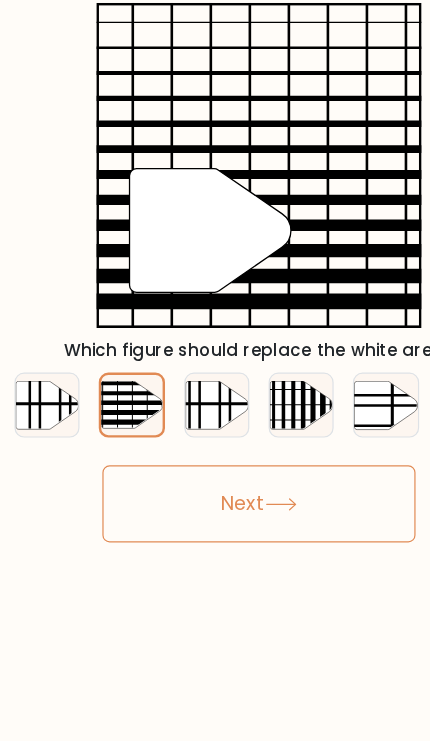 click on "Next" at bounding box center (215, 468) 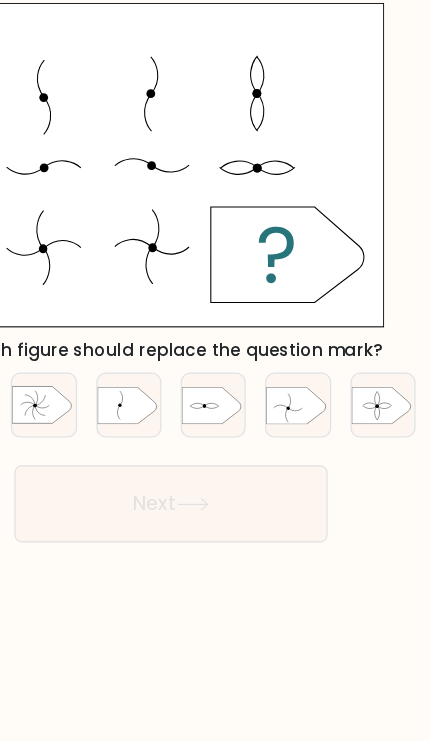 scroll, scrollTop: 5, scrollLeft: 0, axis: vertical 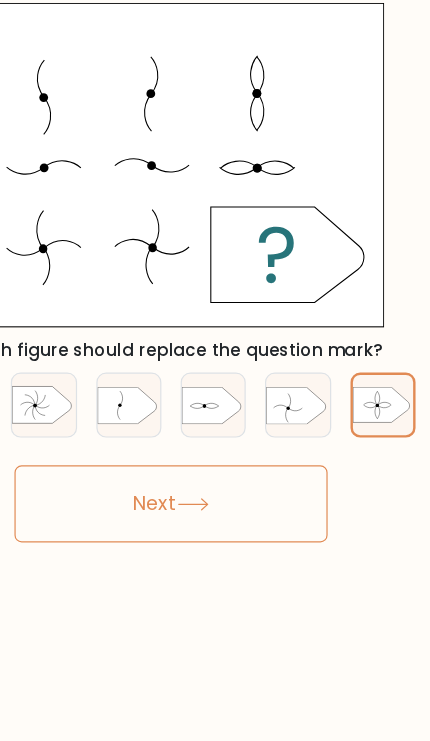 click on "Next" at bounding box center (215, 468) 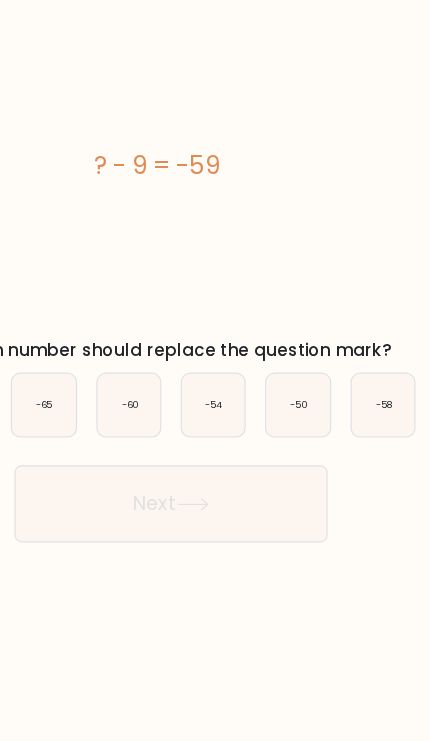 click on "-50" at bounding box center (320, 386) 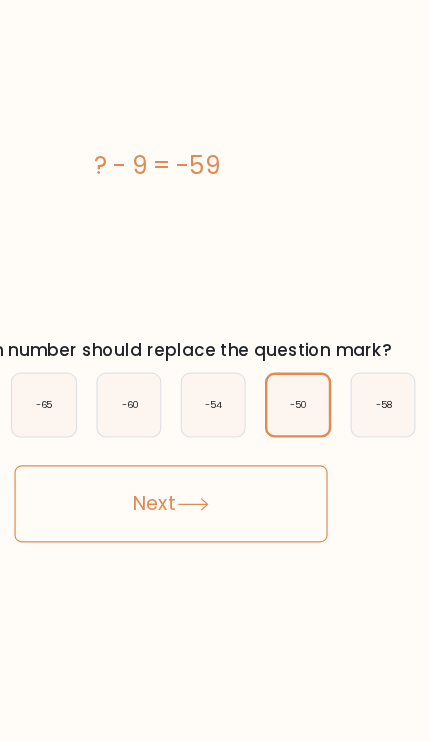 click at bounding box center [233, 468] 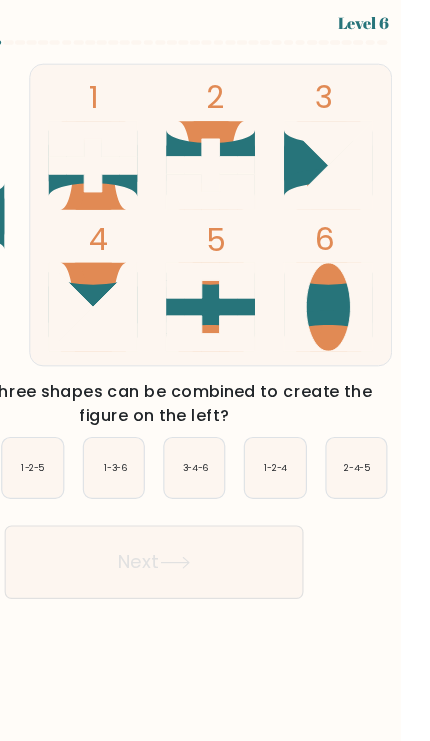 scroll, scrollTop: 0, scrollLeft: 0, axis: both 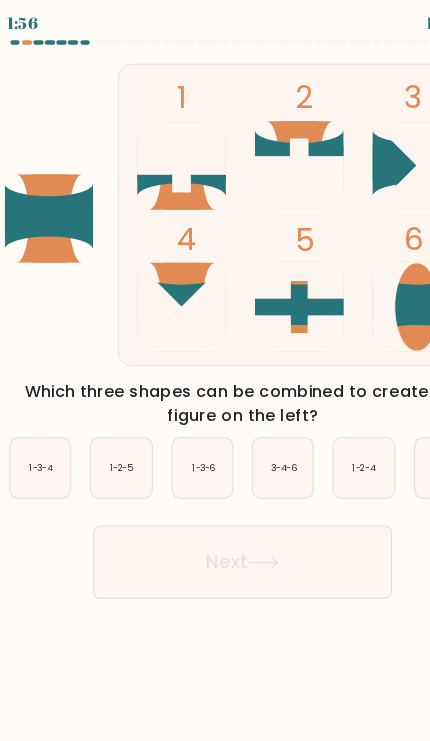 click on "1-2-5" at bounding box center (110, 407) 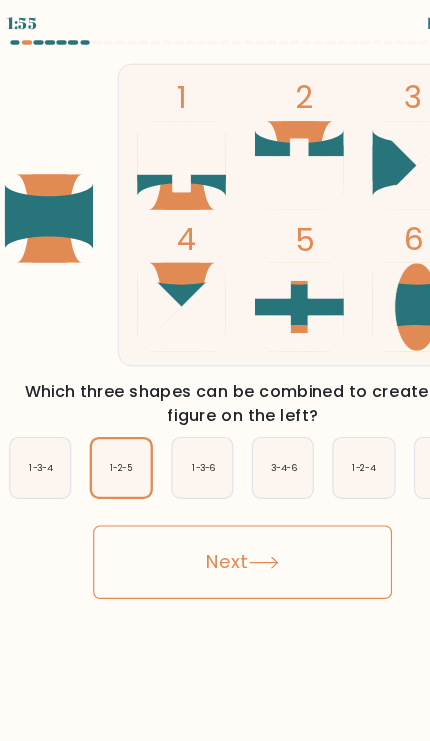 click at bounding box center (233, 489) 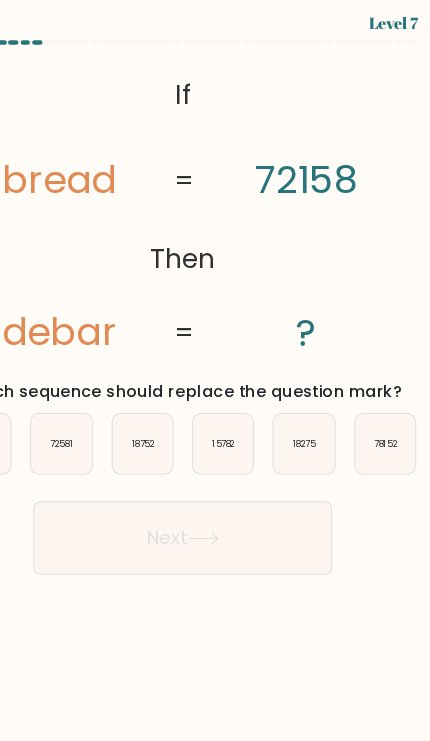 scroll, scrollTop: 0, scrollLeft: 0, axis: both 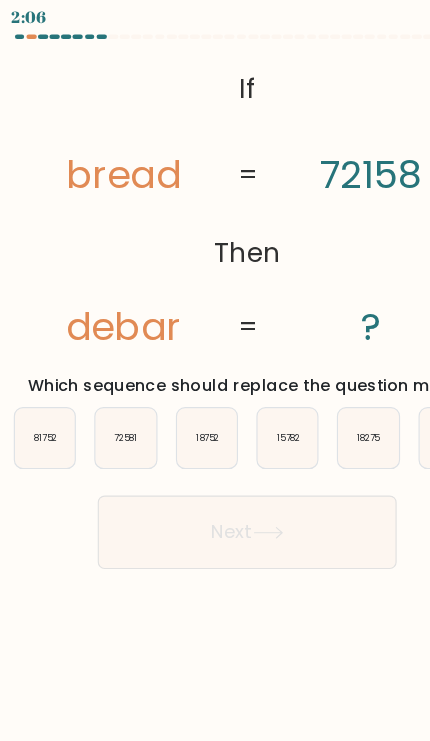 click on "81752" at bounding box center (40, 386) 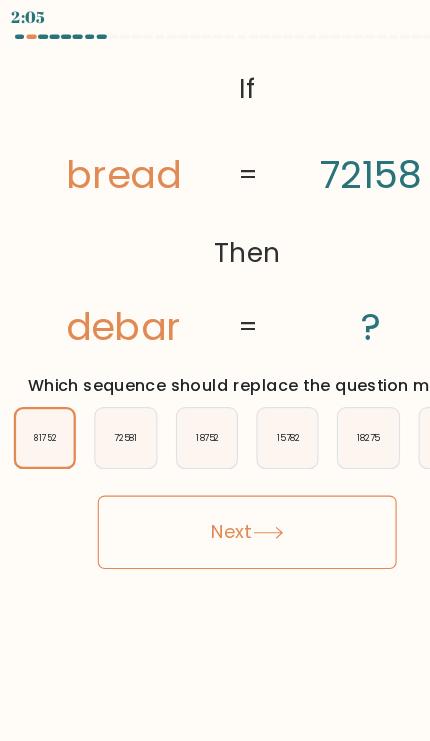 click at bounding box center (233, 468) 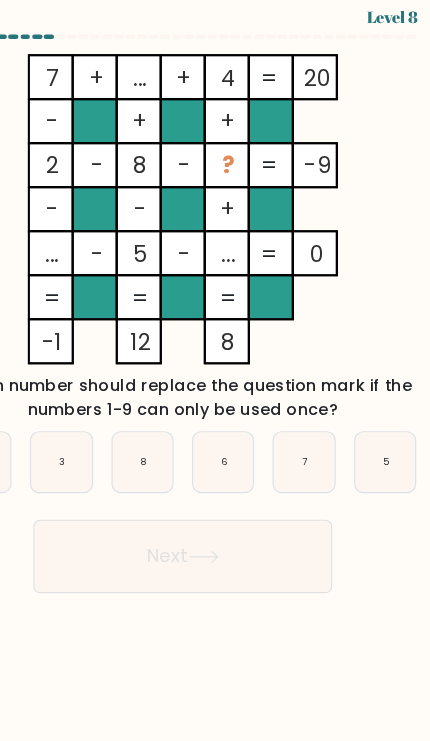 scroll, scrollTop: 0, scrollLeft: 0, axis: both 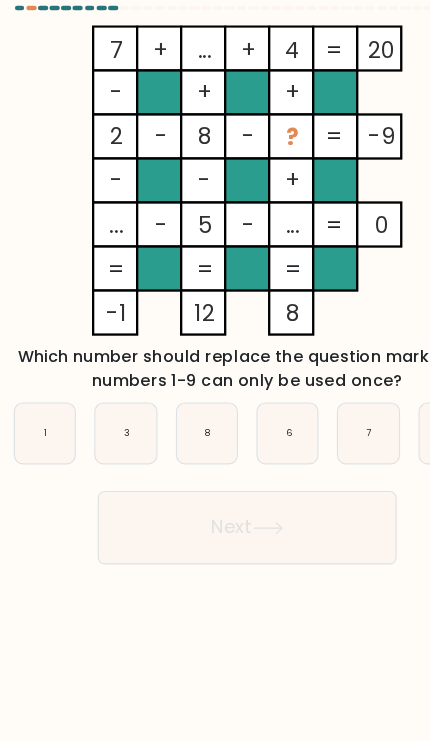 click on "3" at bounding box center (110, 407) 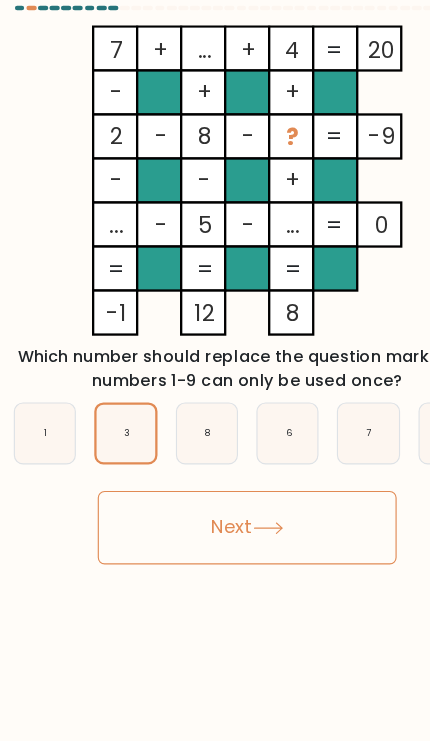 click on "Next" at bounding box center [215, 489] 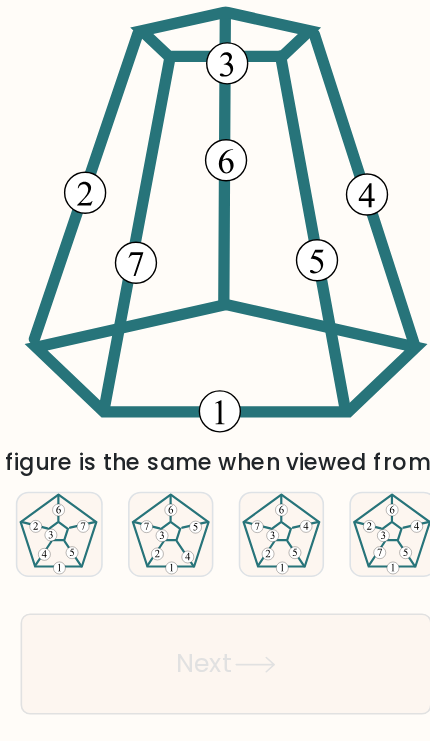 click at bounding box center (250, 384) 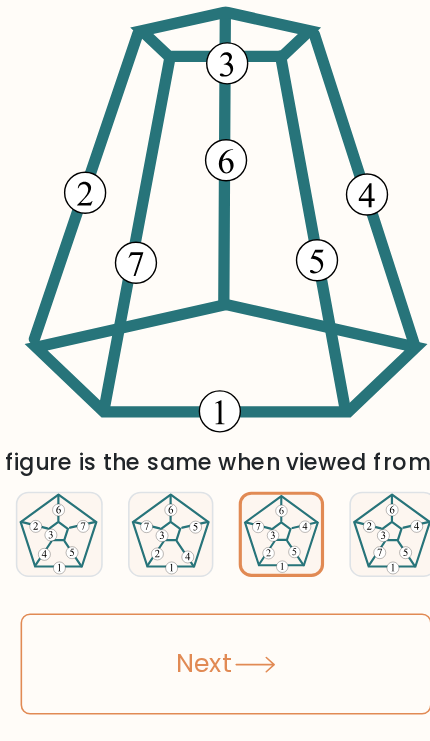 click at bounding box center (233, 468) 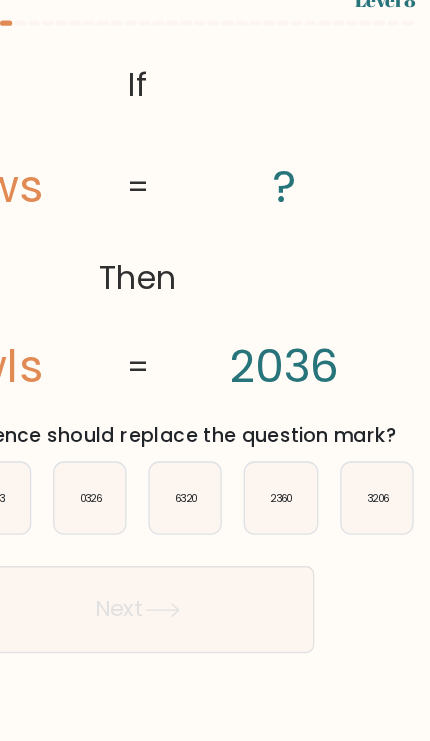 click on "3206" at bounding box center [391, 386] 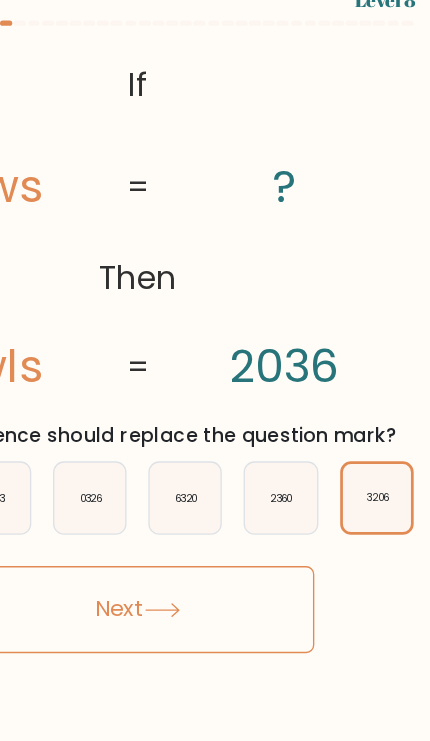 click on "Next" at bounding box center (215, 468) 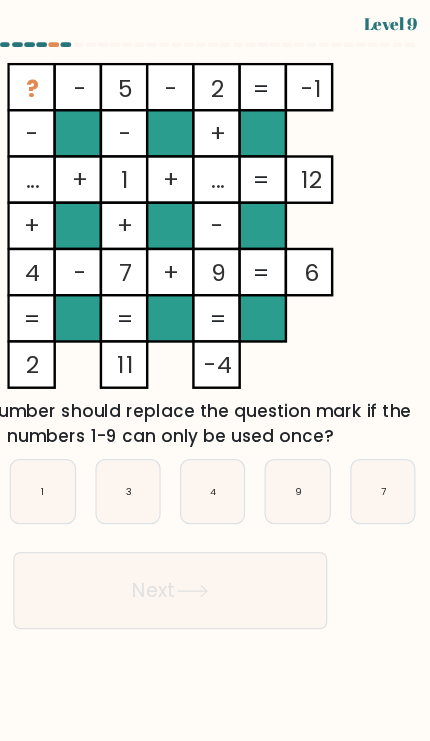 scroll, scrollTop: 0, scrollLeft: 0, axis: both 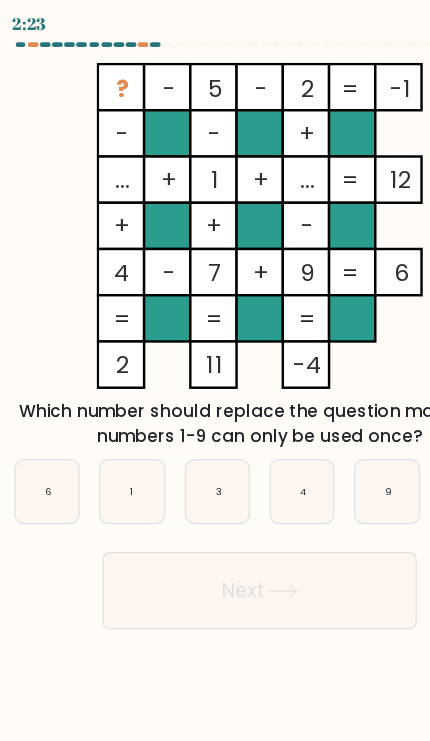 click on "6" at bounding box center (39, 407) 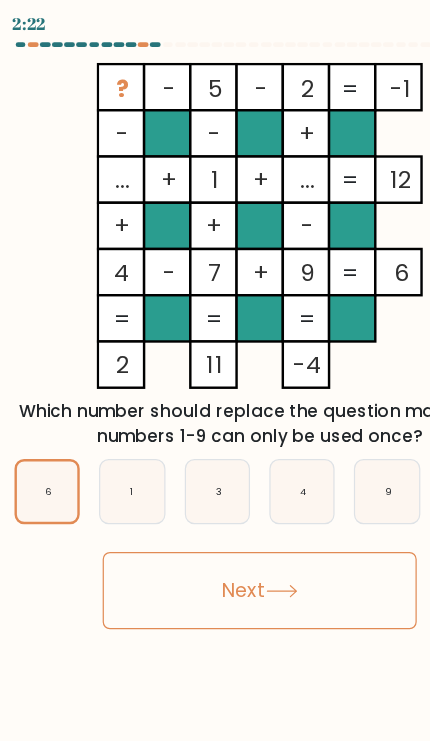 click at bounding box center (233, 489) 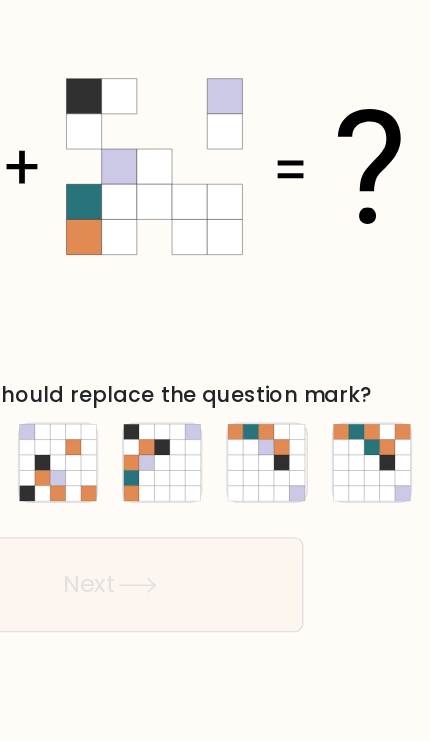 scroll, scrollTop: 0, scrollLeft: 0, axis: both 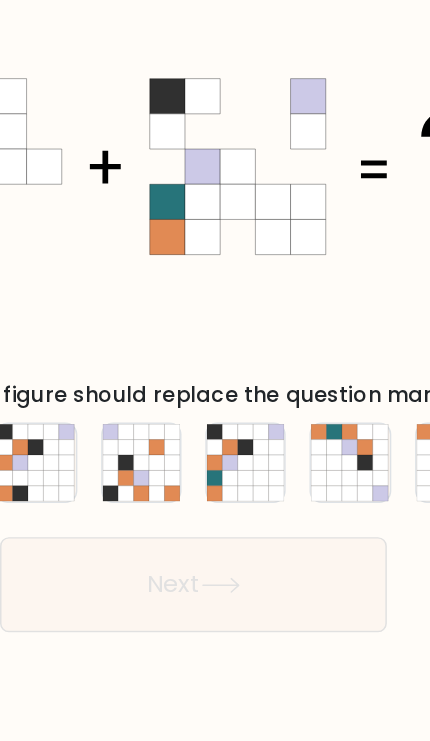 click at bounding box center [250, 386] 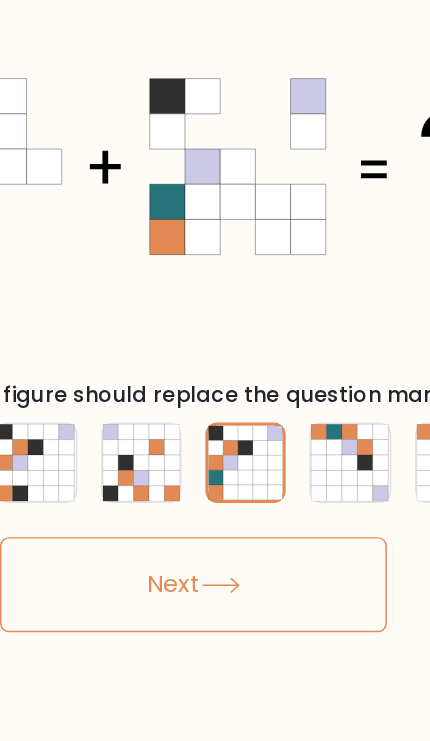 click on "Next" at bounding box center [215, 468] 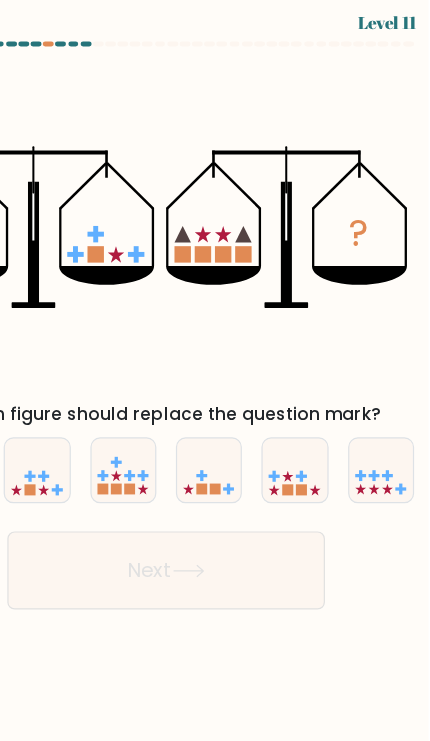 scroll, scrollTop: 0, scrollLeft: 0, axis: both 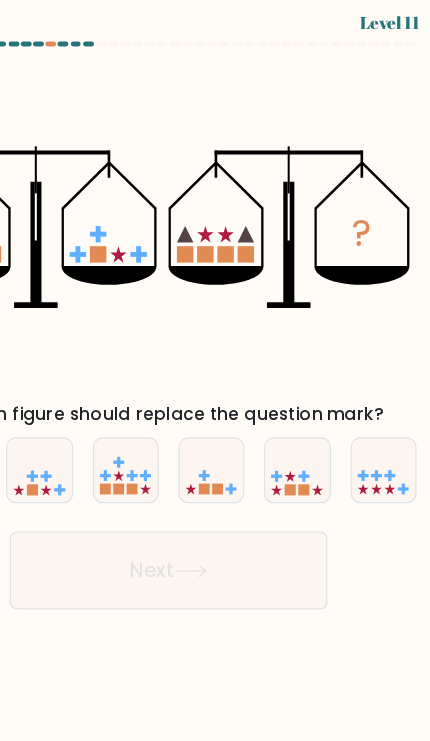 click at bounding box center [250, 385] 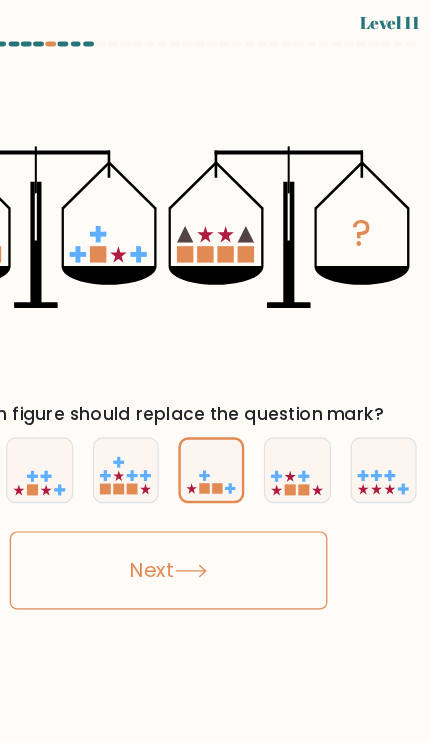 click at bounding box center [233, 468] 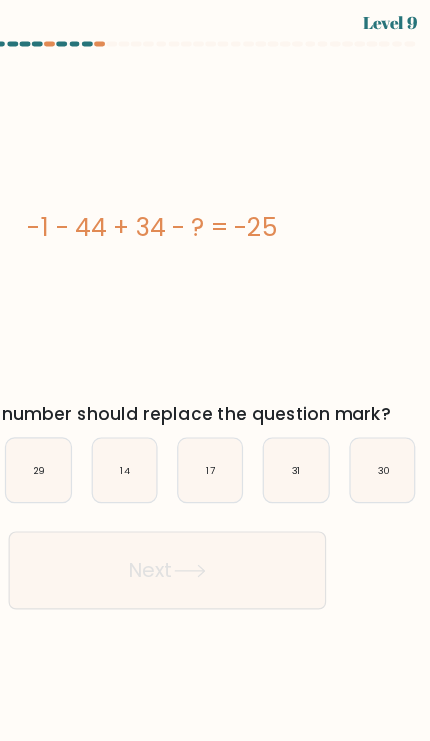 scroll, scrollTop: 0, scrollLeft: 0, axis: both 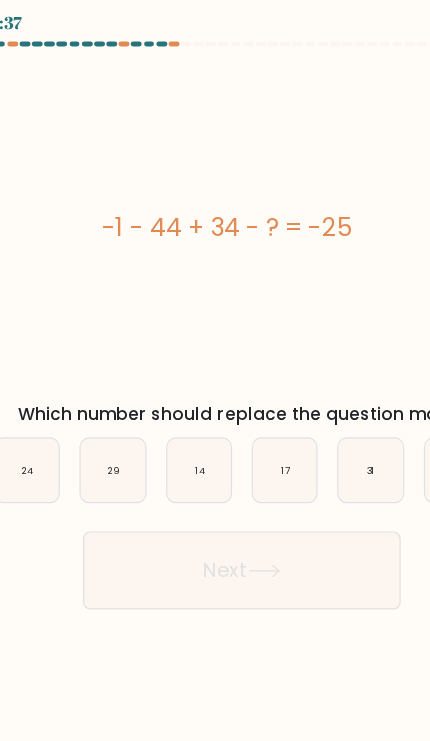 click on "14" at bounding box center [180, 386] 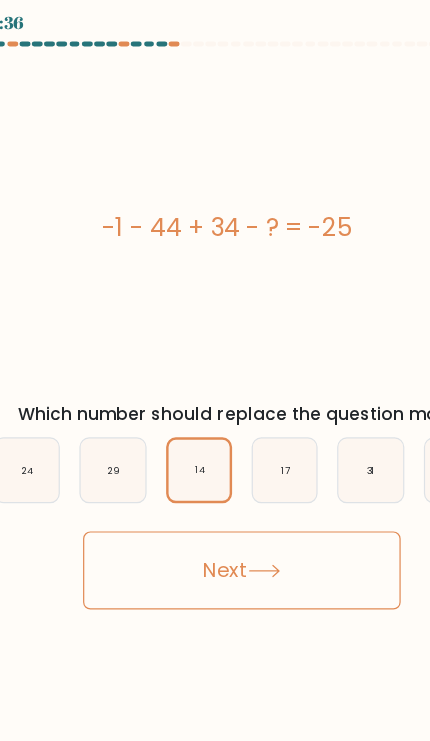 click on "Next" at bounding box center (215, 468) 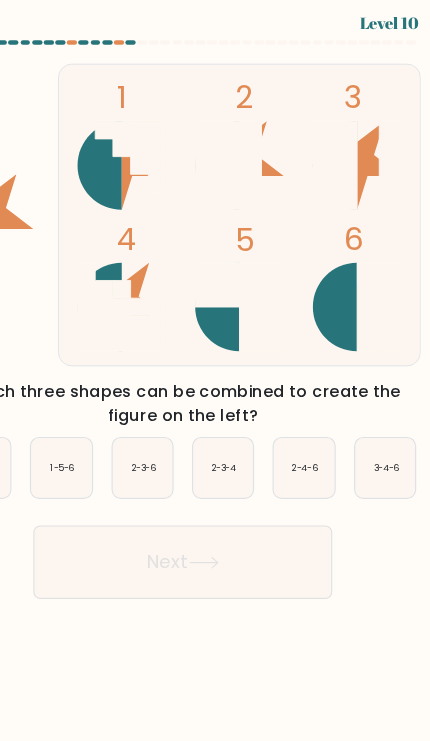 scroll, scrollTop: 0, scrollLeft: 0, axis: both 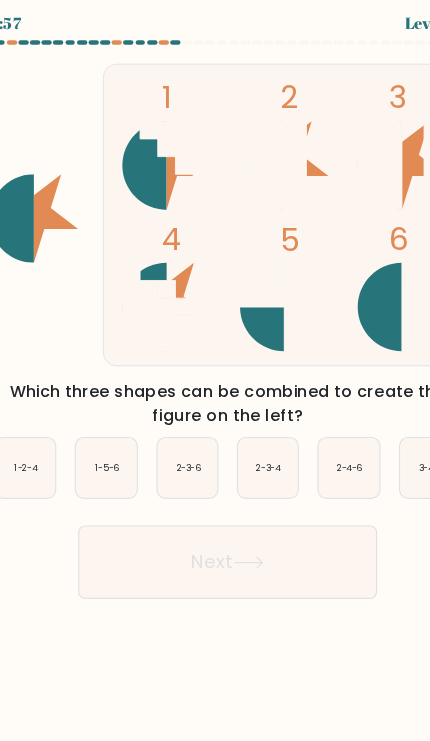 click on "2-3-6" at bounding box center [180, 407] 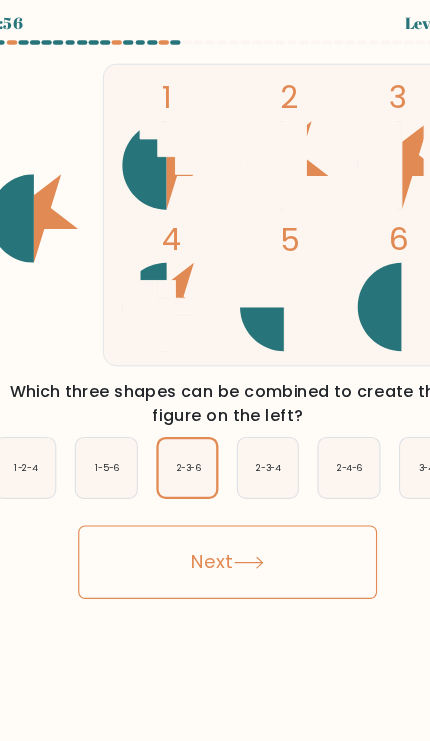 click on "Next" at bounding box center [215, 489] 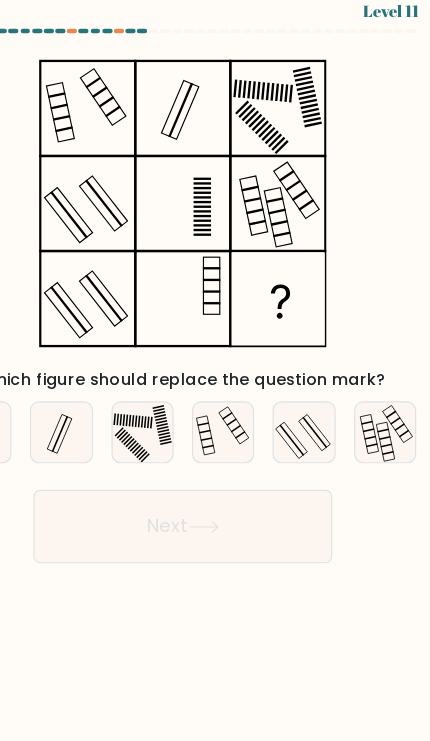 scroll, scrollTop: 0, scrollLeft: 0, axis: both 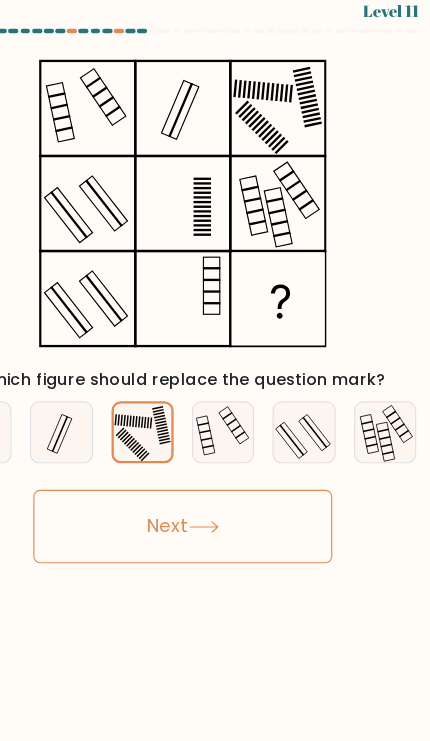 click on "Next" at bounding box center (215, 468) 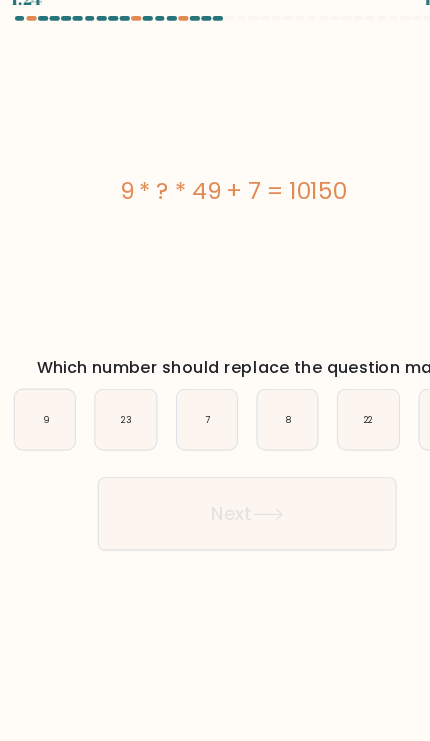 click on "7" at bounding box center (180, 386) 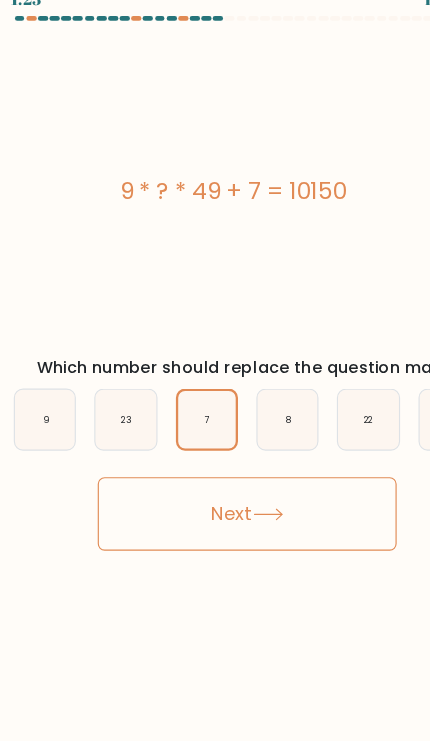 click on "Next" at bounding box center [215, 468] 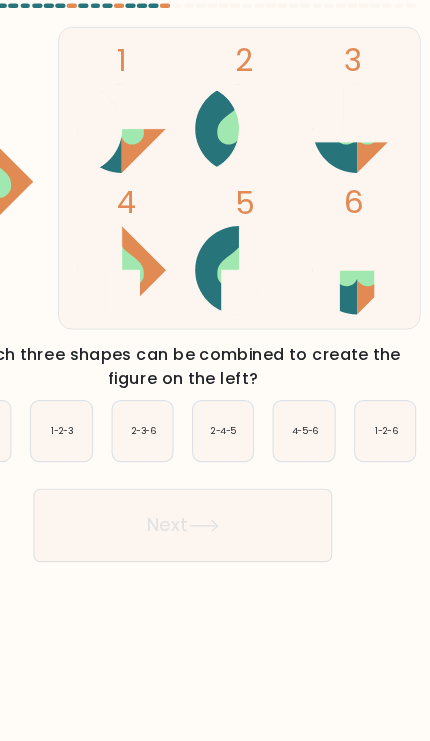 scroll, scrollTop: 0, scrollLeft: 0, axis: both 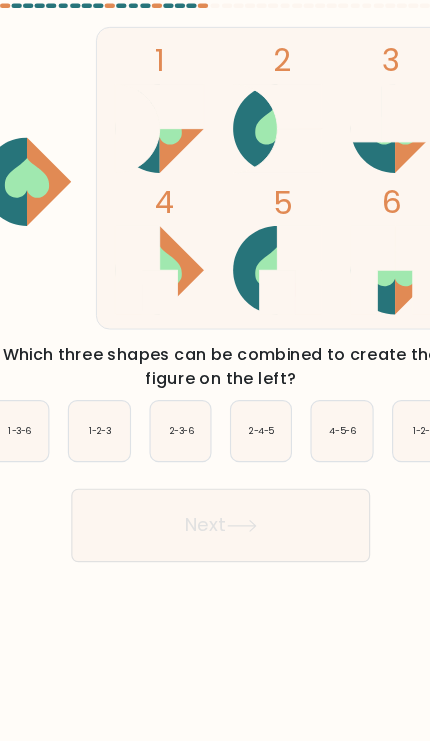 click on "4-5-6" at bounding box center [320, 407] 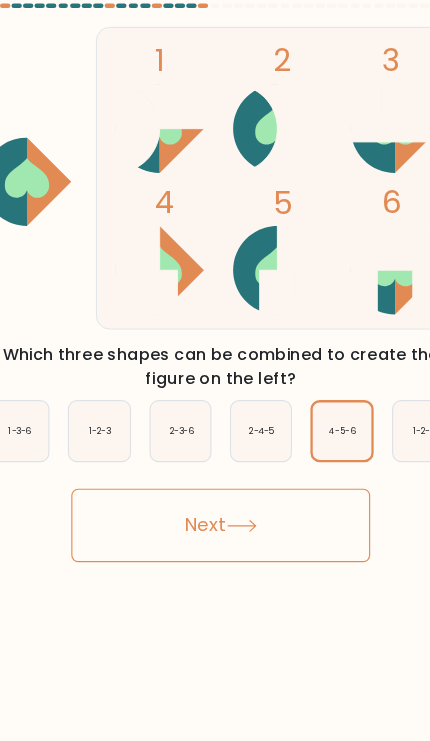 click at bounding box center [233, 489] 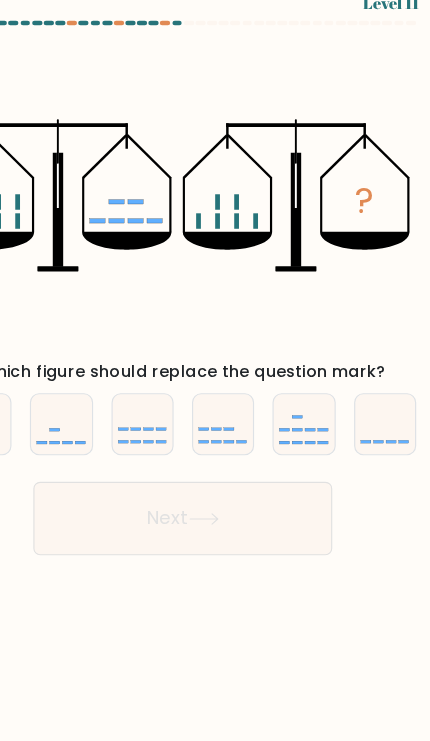 scroll, scrollTop: 0, scrollLeft: 0, axis: both 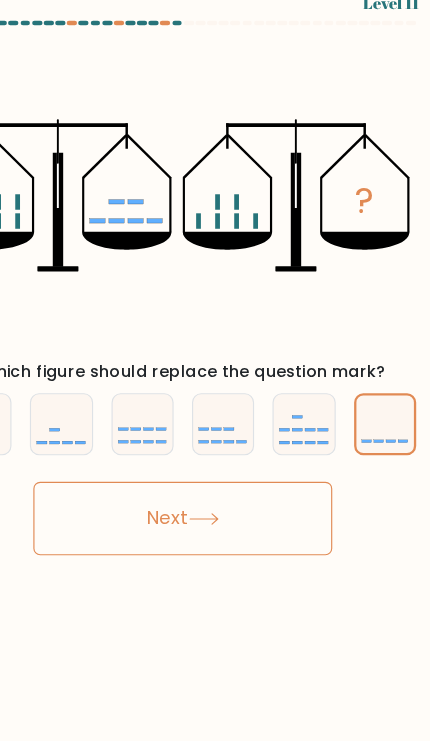click on "Next" at bounding box center (215, 468) 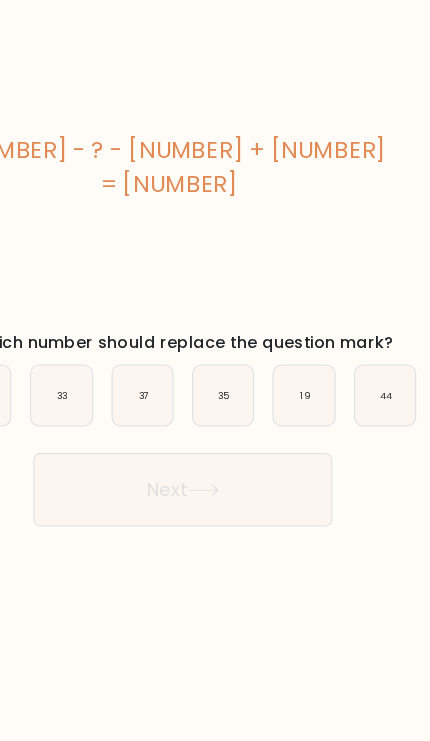 scroll, scrollTop: 0, scrollLeft: 0, axis: both 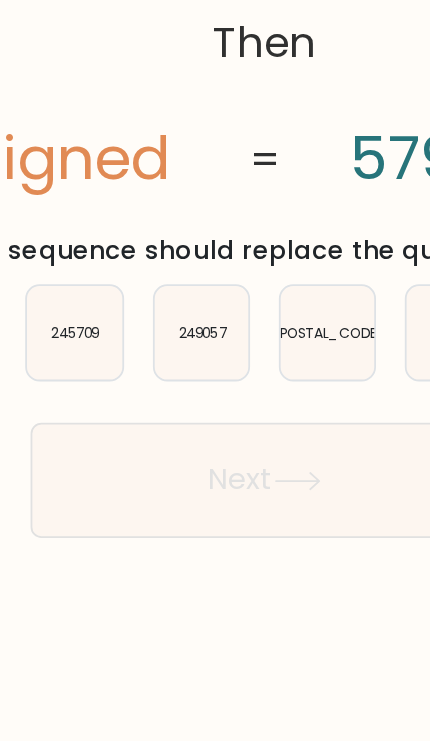 click on "[POSTAL_CODE]" at bounding box center (251, 386) 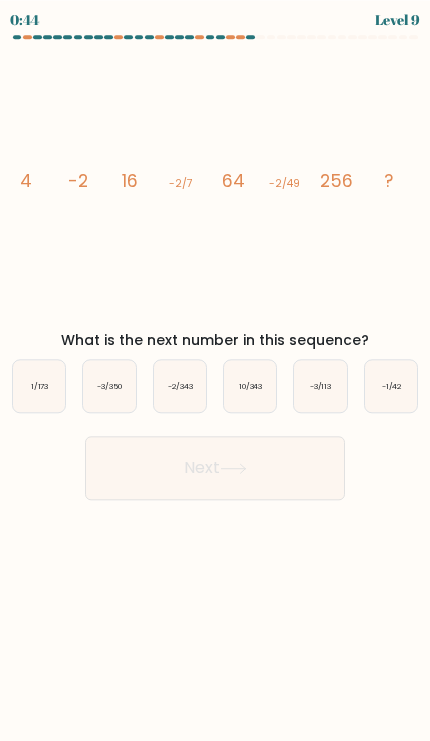 scroll, scrollTop: 0, scrollLeft: 0, axis: both 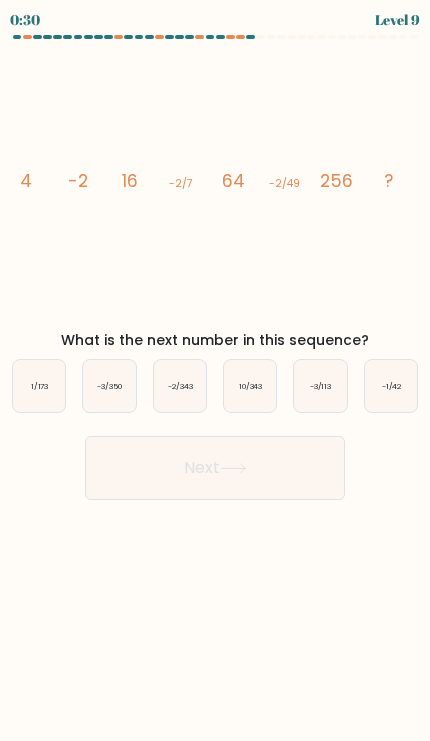 click on "0:30
Level 9" at bounding box center (215, 370) 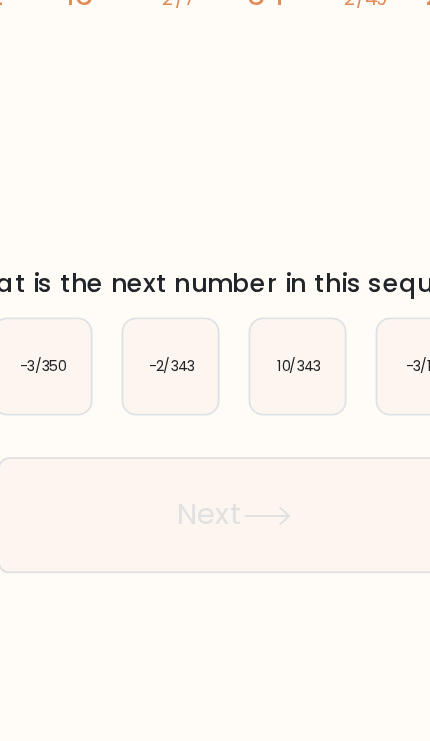 click on "-2/343" at bounding box center [180, 386] 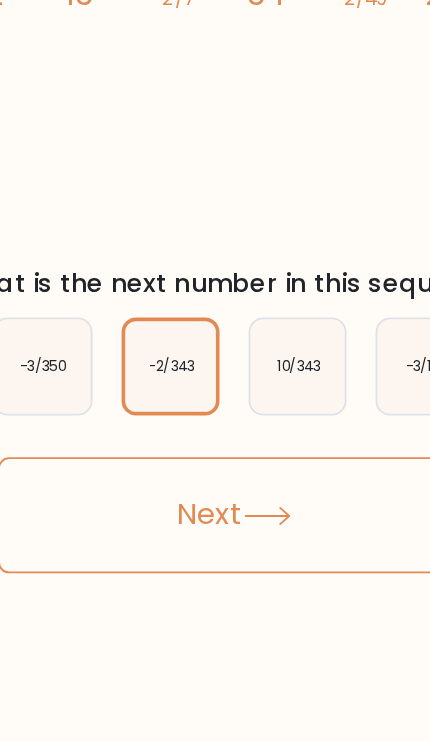 click at bounding box center [233, 468] 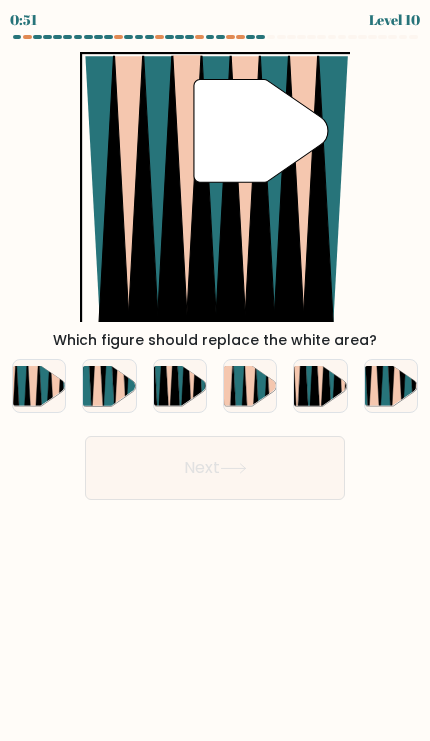 click at bounding box center [250, 408] 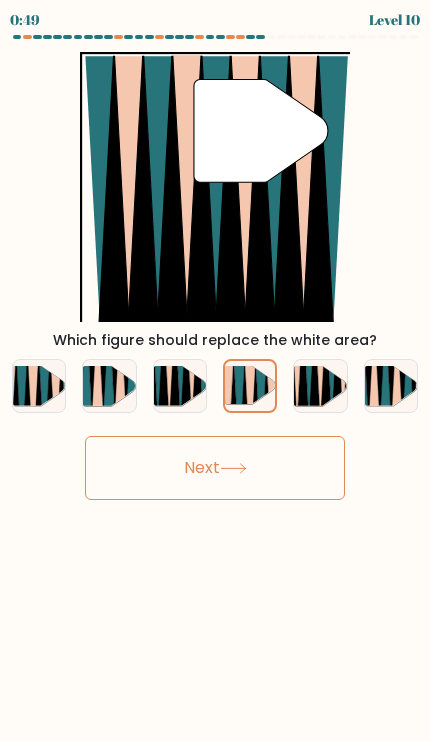click at bounding box center (233, 468) 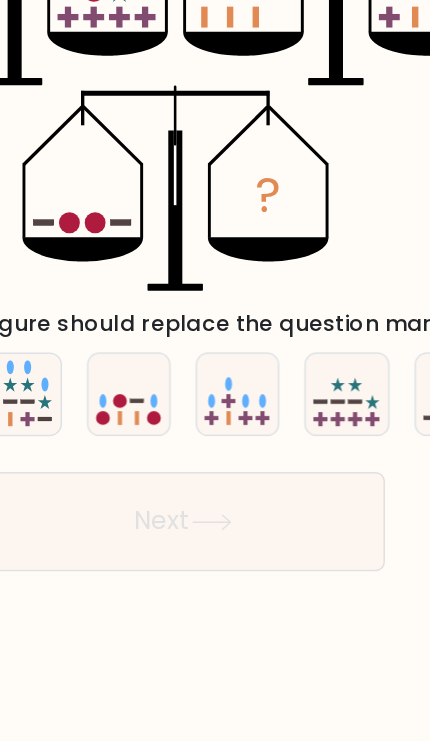 click at bounding box center (320, 385) 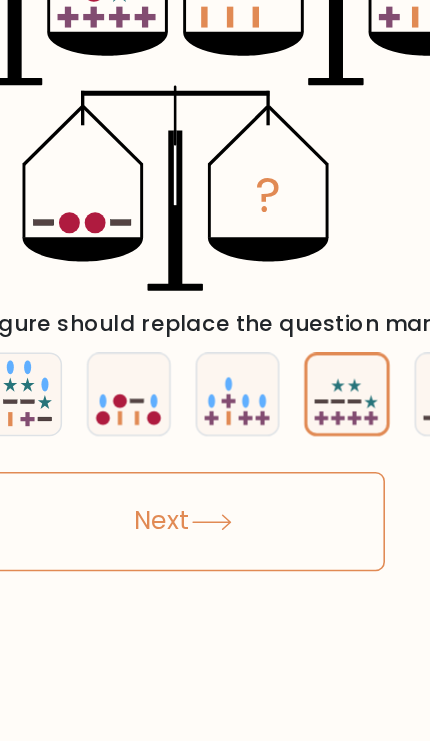 click on "Next" at bounding box center (215, 468) 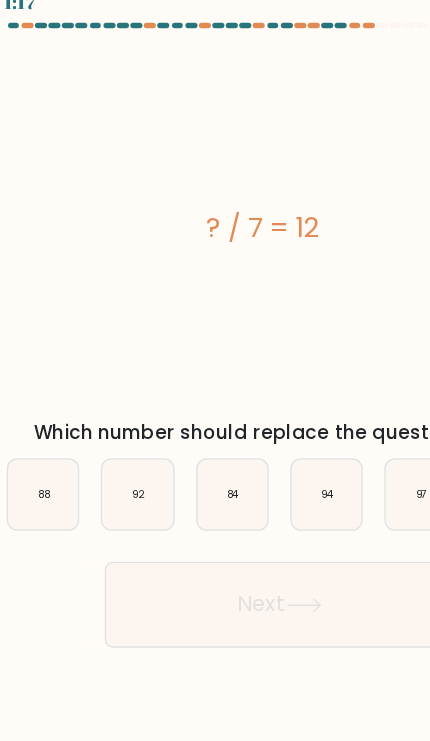 click on "84" at bounding box center (180, 386) 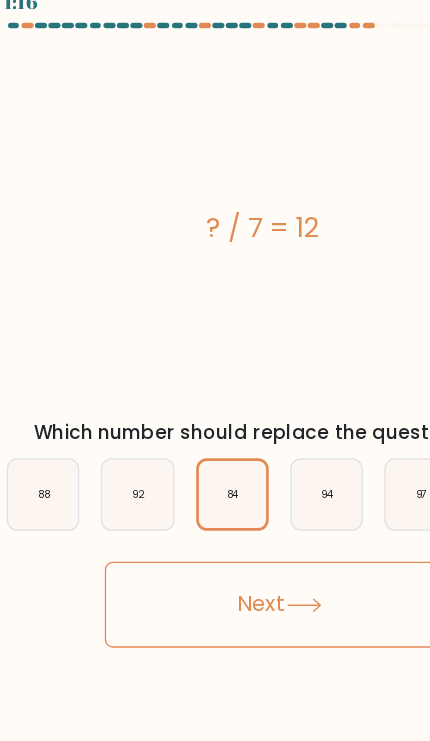 click at bounding box center (233, 468) 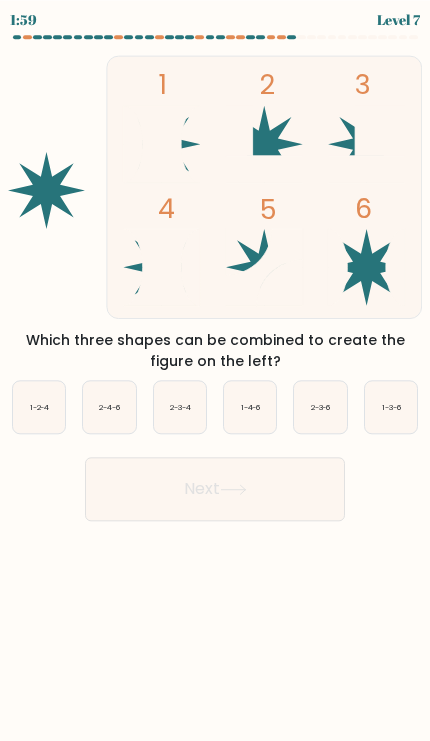 scroll, scrollTop: 0, scrollLeft: 0, axis: both 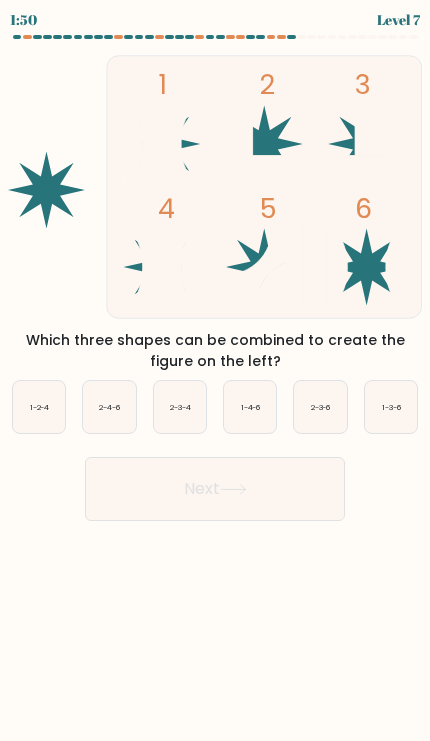 click on "1-4-6" at bounding box center [250, 407] 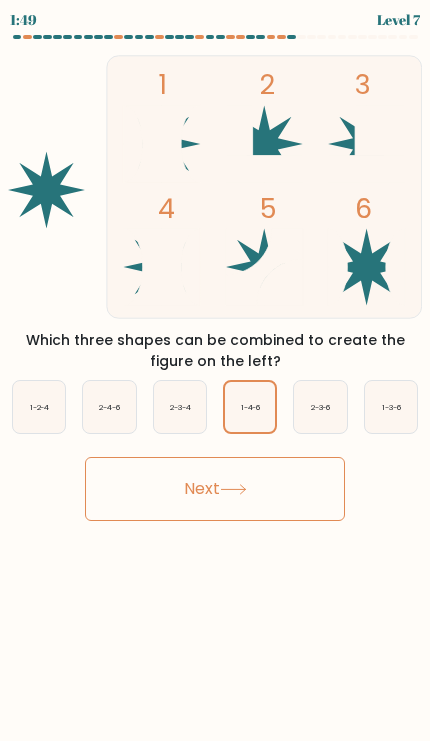 click at bounding box center (233, 489) 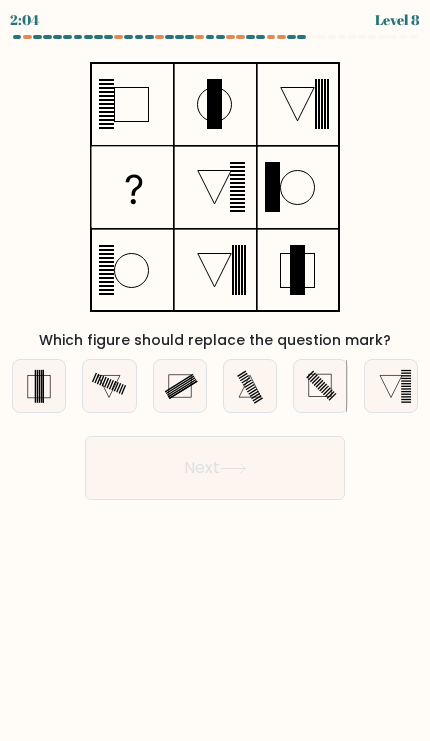 click at bounding box center (39, 386) 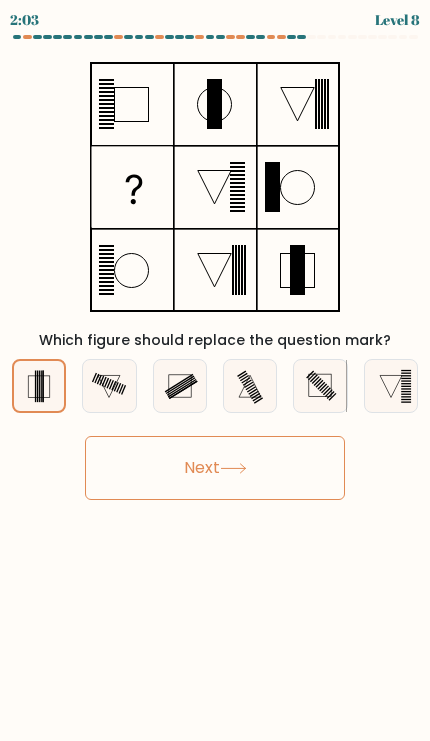 click on "Next" at bounding box center [215, 468] 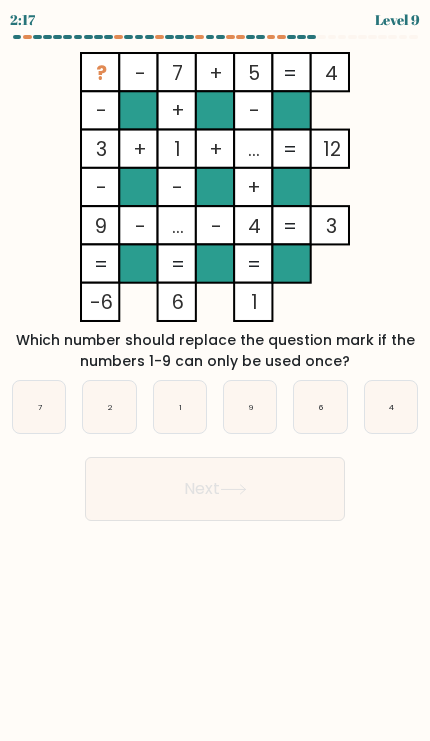 click on "2:17
Level 9" at bounding box center [215, 370] 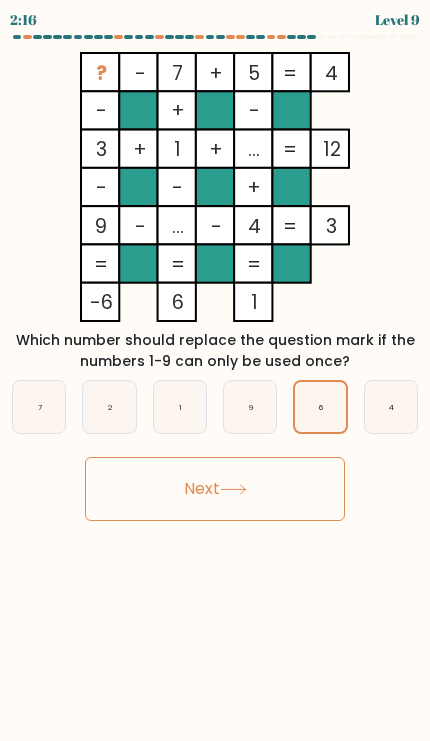 click on "Next" at bounding box center [215, 489] 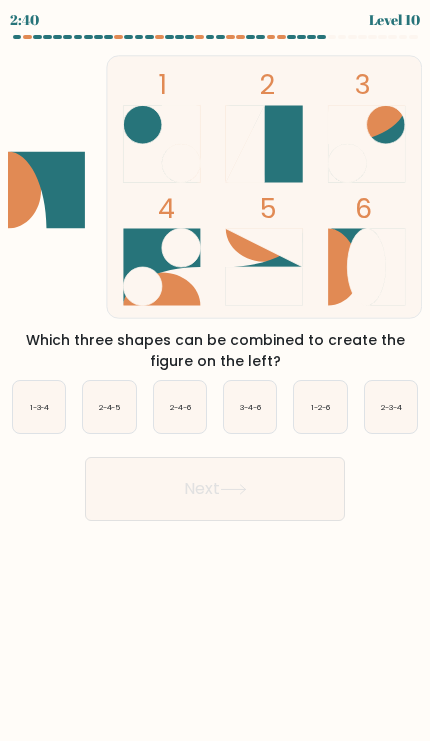click on "1-3-4" at bounding box center (39, 407) 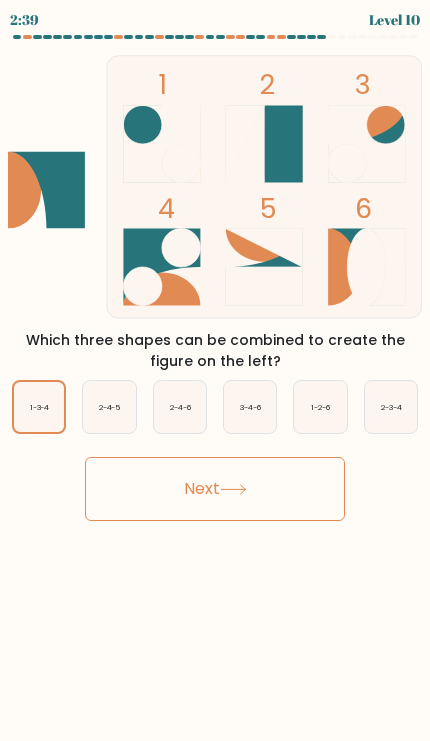 click at bounding box center [233, 489] 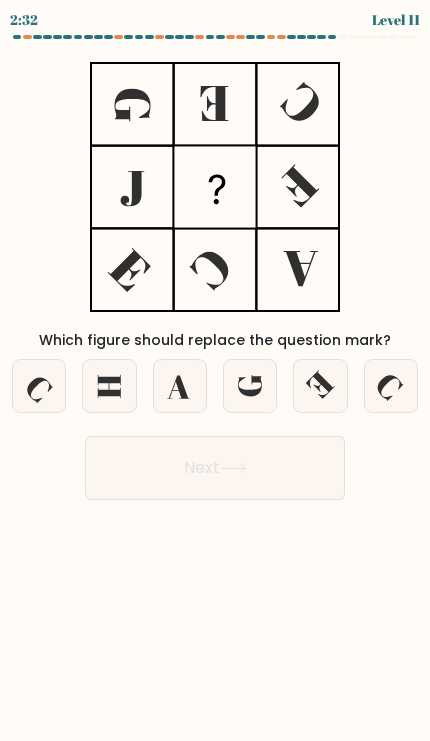 click at bounding box center (180, 386) 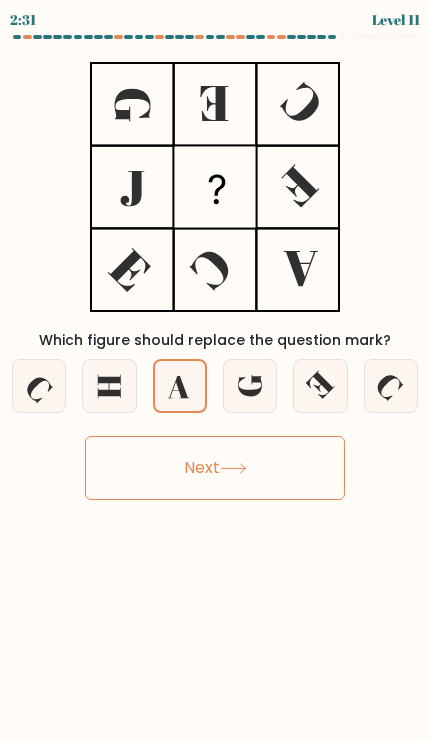 click at bounding box center (233, 468) 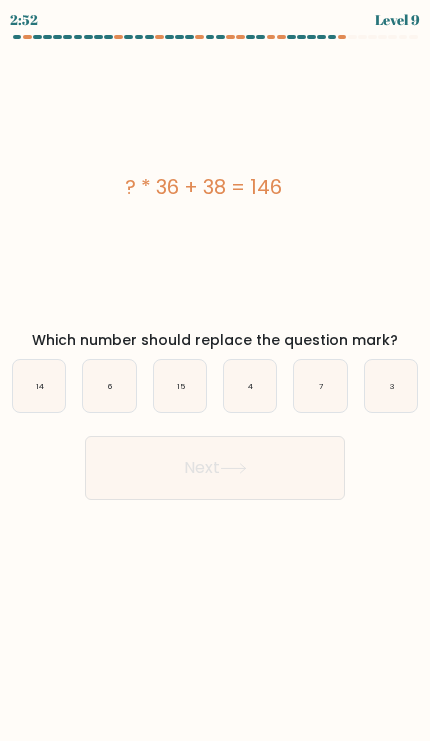 click on "3" at bounding box center (391, 386) 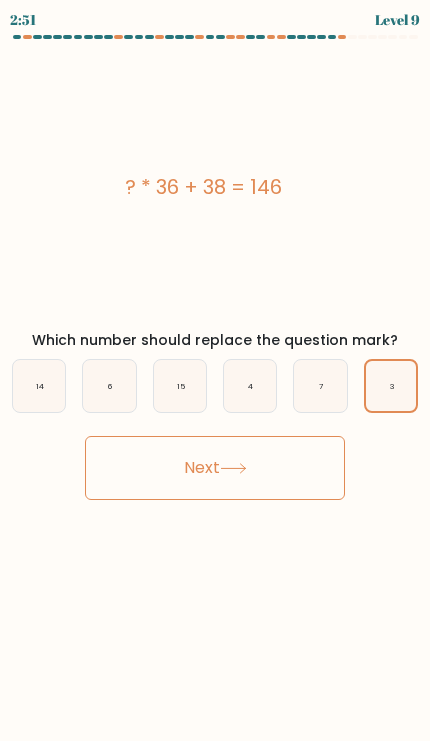 click at bounding box center (233, 468) 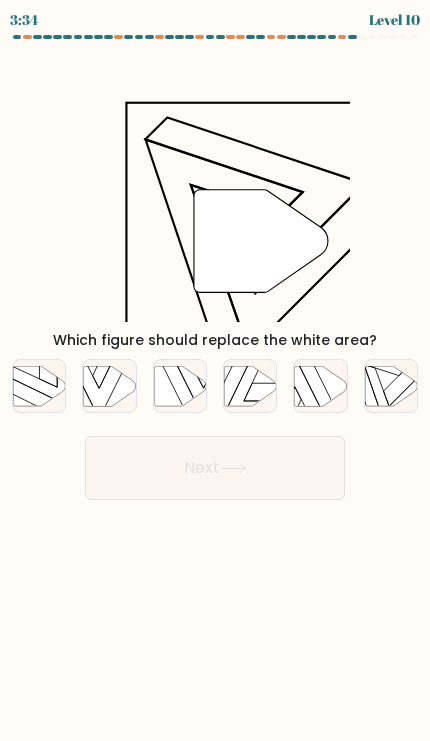 scroll, scrollTop: 0, scrollLeft: 0, axis: both 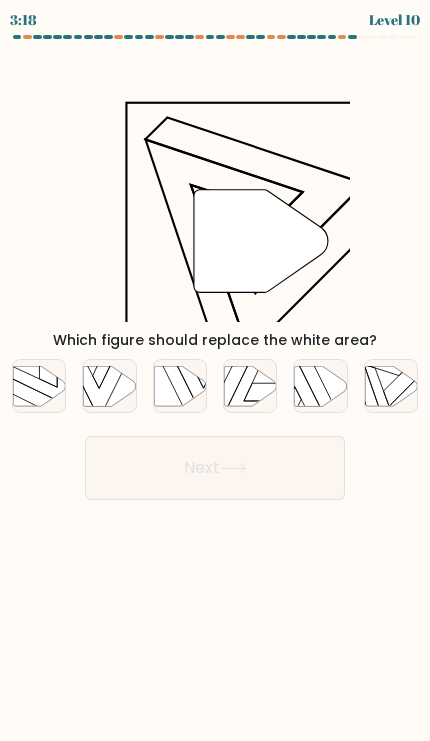 click at bounding box center (388, 372) 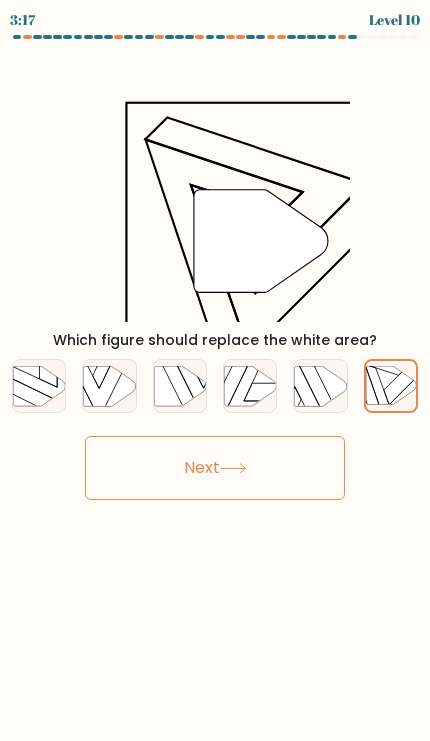 click on "Next" at bounding box center [215, 468] 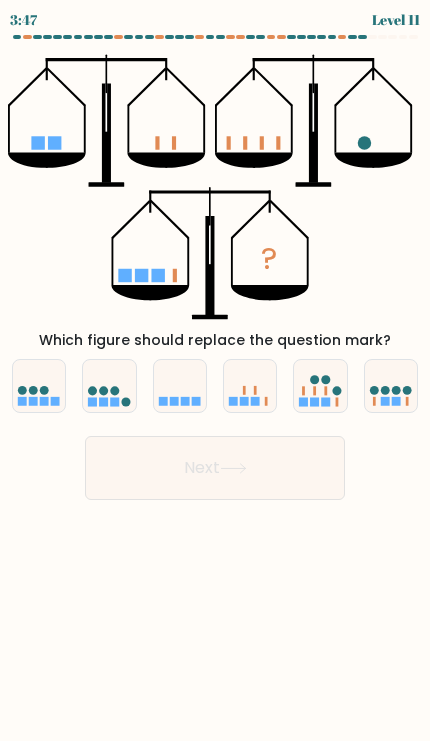 click at bounding box center [180, 385] 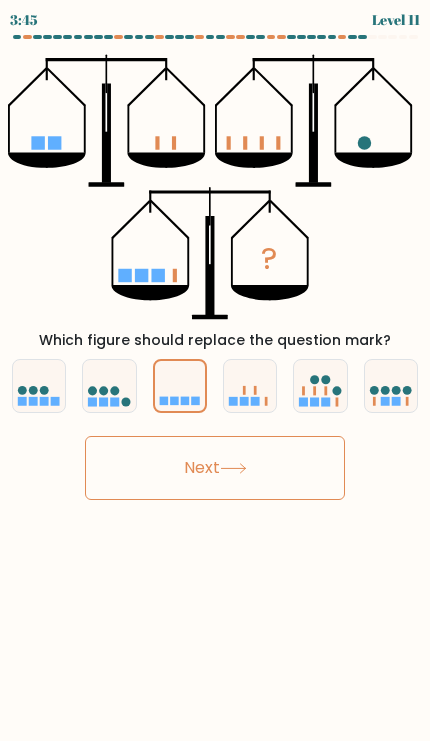 click on "Next" at bounding box center (215, 468) 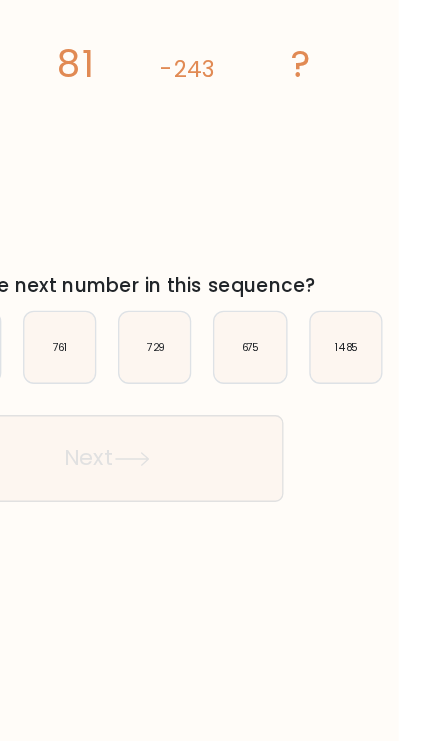 scroll, scrollTop: 0, scrollLeft: 0, axis: both 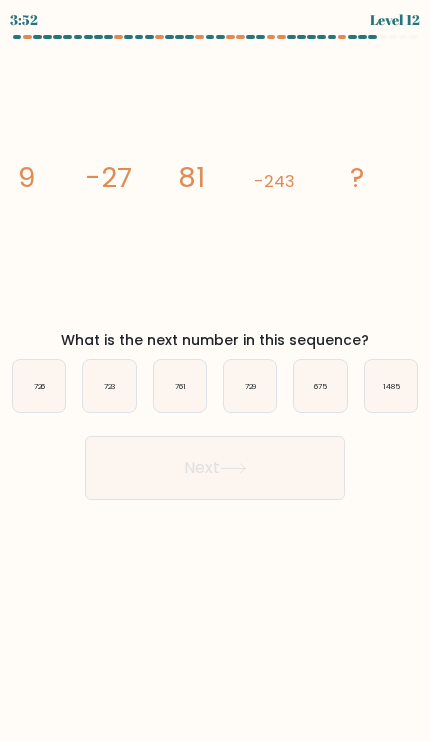 click on "3:52
Level 12" at bounding box center [215, 370] 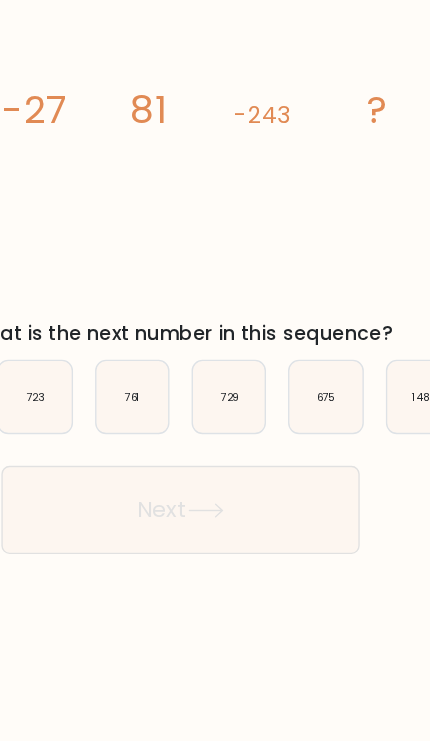 click on "729" at bounding box center (251, 386) 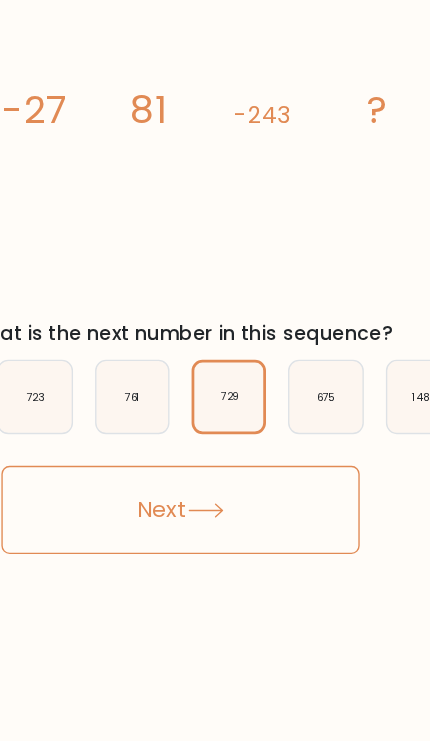 click on "Next" at bounding box center [215, 468] 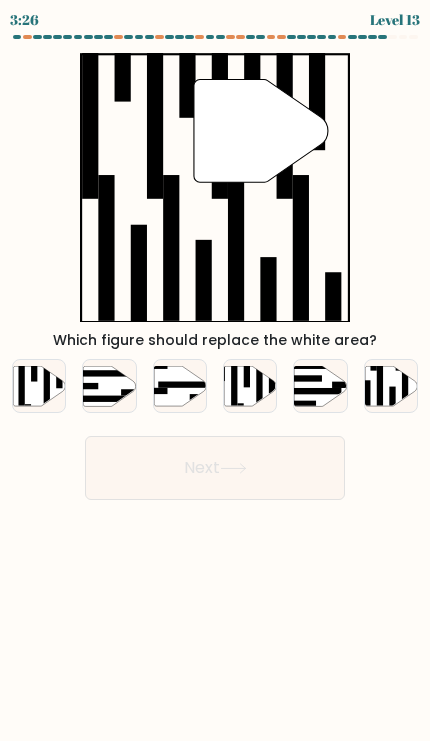 click at bounding box center [250, 386] 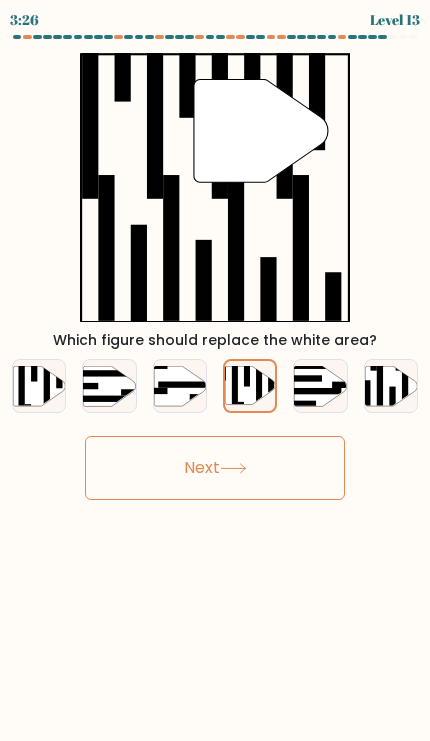 click on "Next" at bounding box center [215, 468] 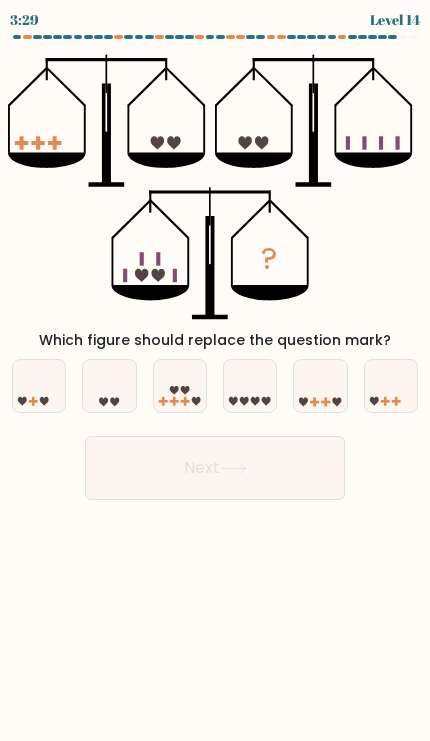 click at bounding box center [250, 385] 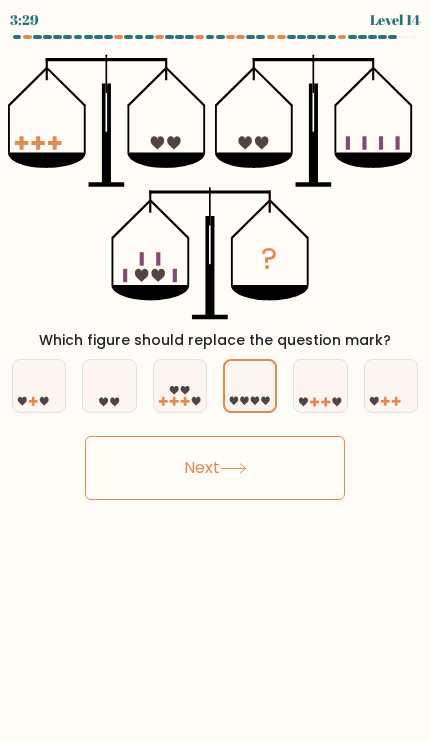 click on "Next" at bounding box center [215, 468] 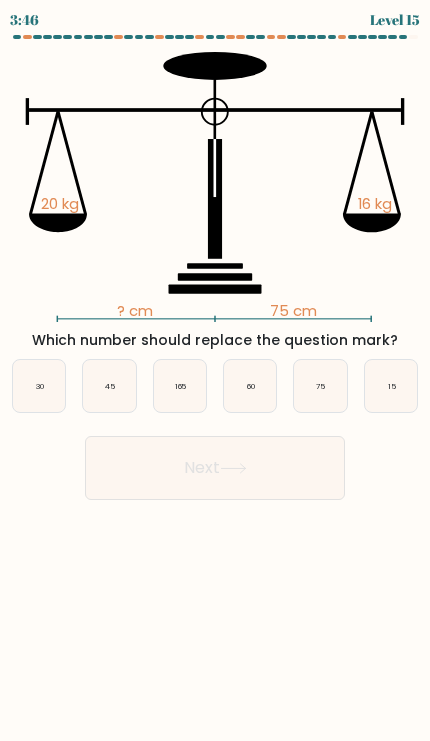 click on "165" at bounding box center [180, 386] 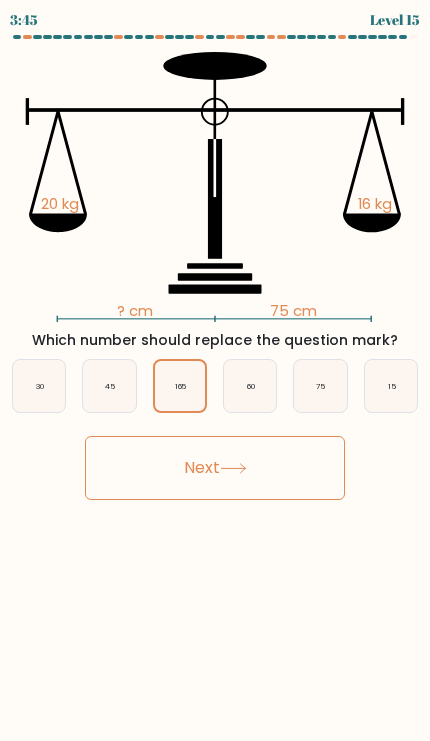 click on "Next" at bounding box center [215, 468] 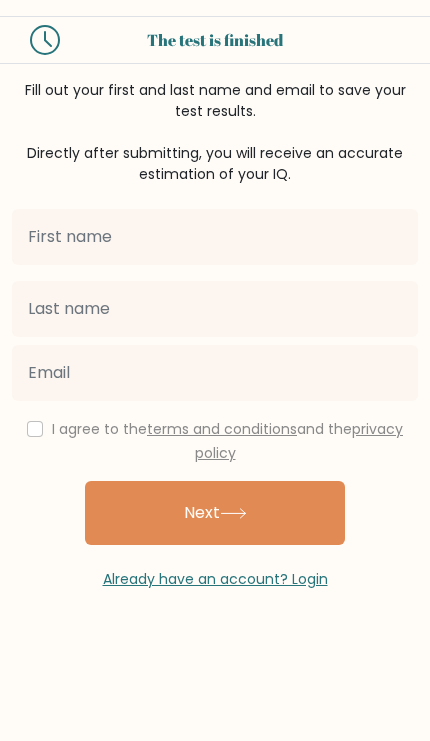 scroll, scrollTop: 0, scrollLeft: 0, axis: both 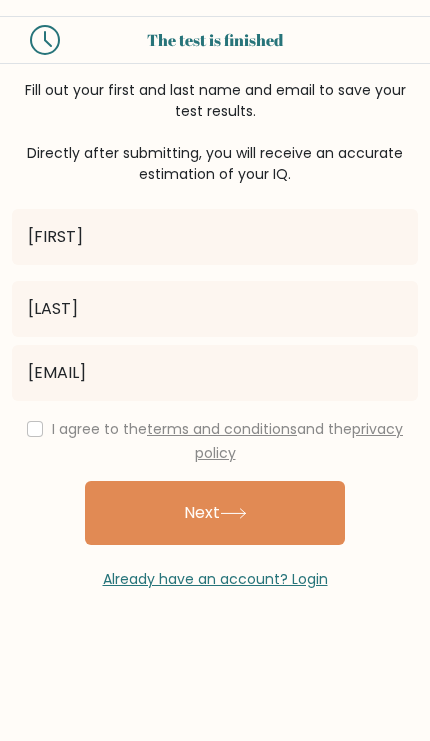click at bounding box center [35, 429] 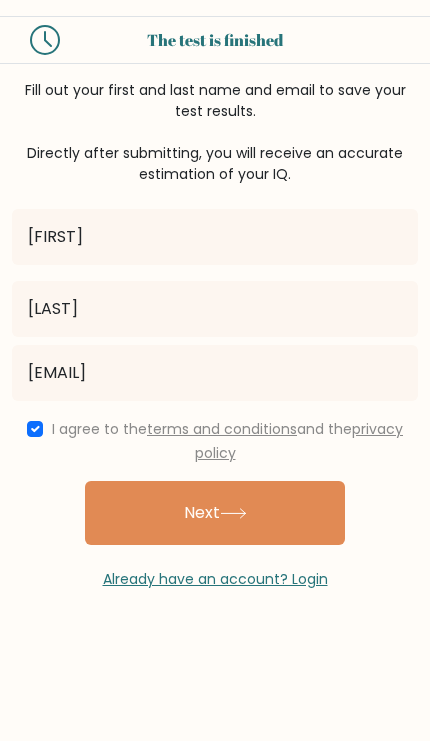 click on "Next" at bounding box center [215, 513] 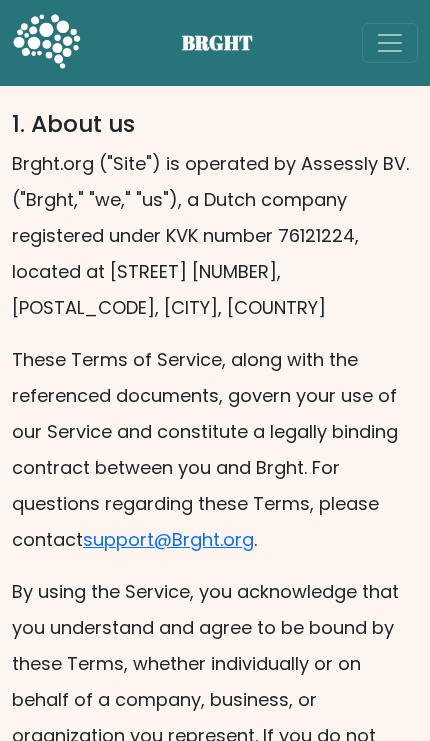scroll, scrollTop: 0, scrollLeft: 0, axis: both 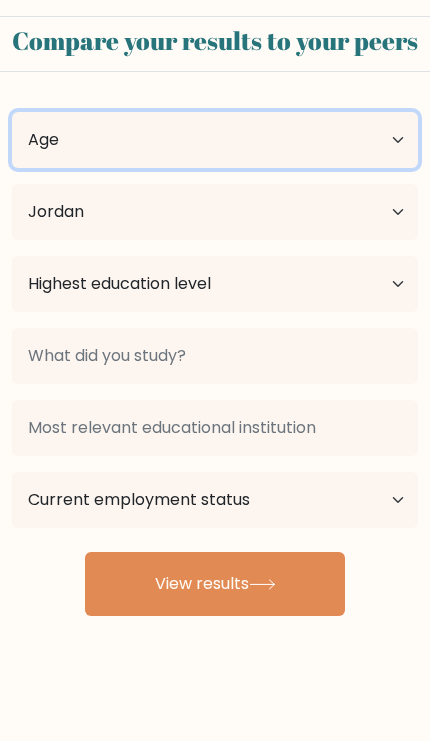 click on "Age
Under 18 years old
18-24 years old
25-34 years old
35-44 years old
45-54 years old
55-64 years old
65 years old and above" at bounding box center [215, 140] 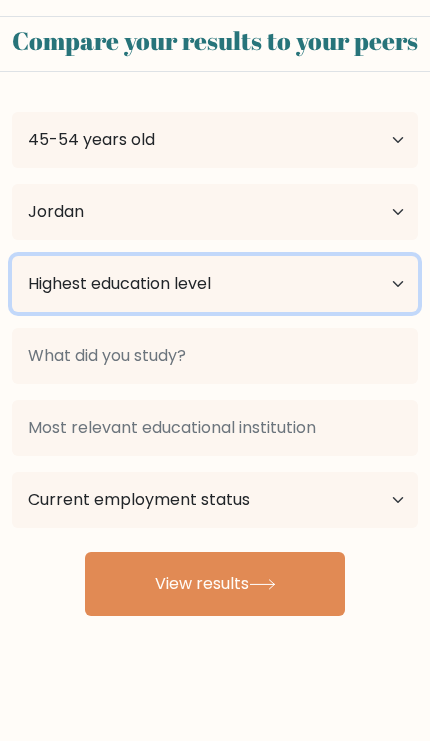 click on "Highest education level
No schooling
Primary
Lower Secondary
Upper Secondary
Occupation Specific
Bachelor's degree
Master's degree
Doctoral degree" at bounding box center (215, 284) 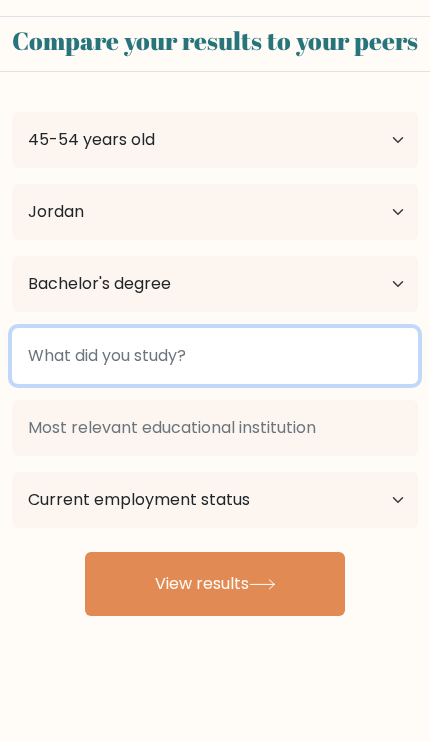 click at bounding box center (215, 356) 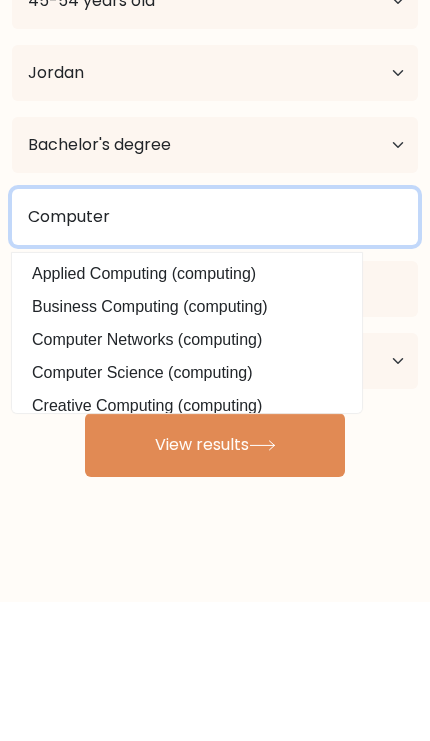 type on "Computer" 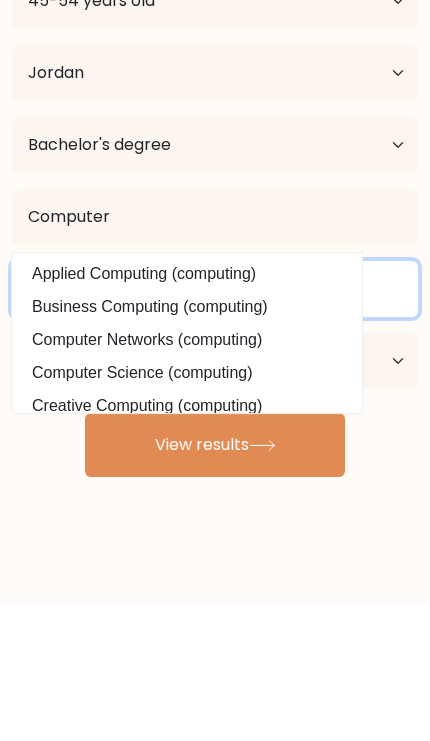 click at bounding box center [215, 428] 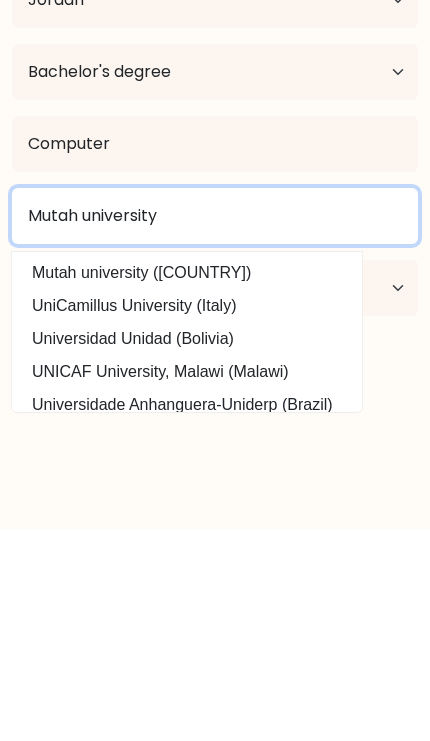 type on "Mutah university" 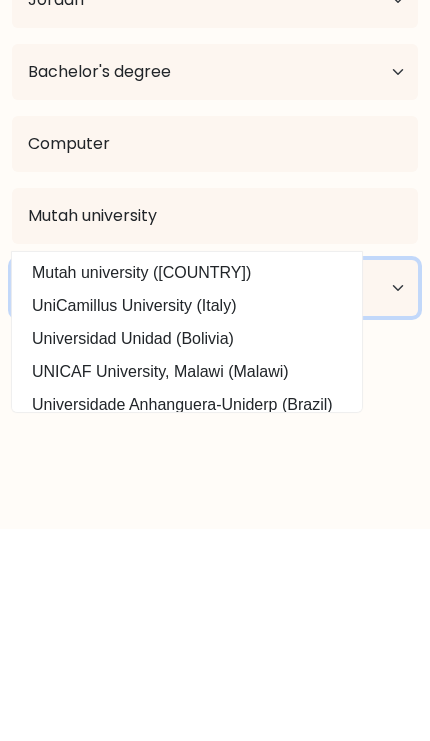 click on "Current employment status
Employed
Student
Retired
Other / prefer not to answer" at bounding box center [215, 500] 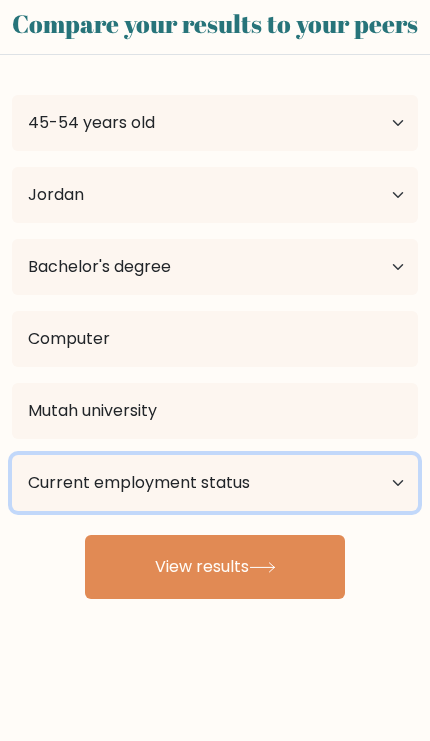 select on "retired" 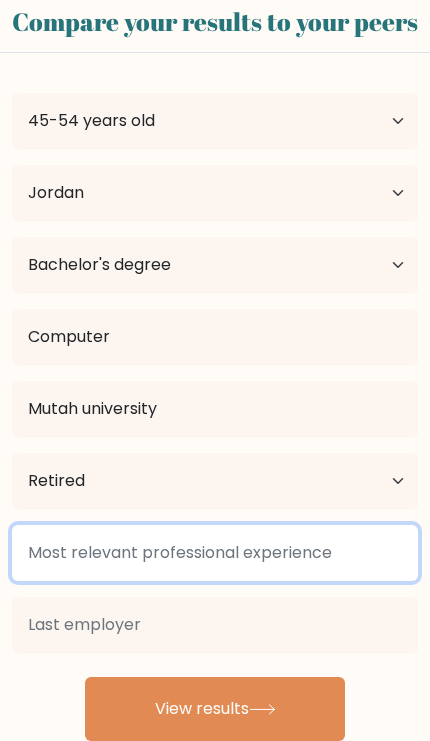click at bounding box center [215, 553] 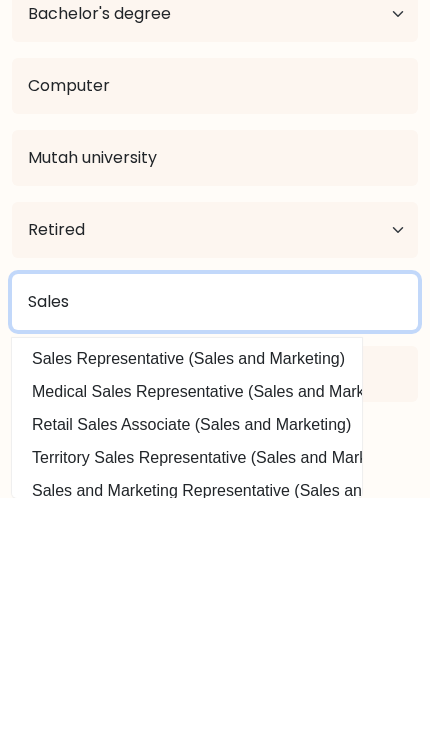 type on "Sales" 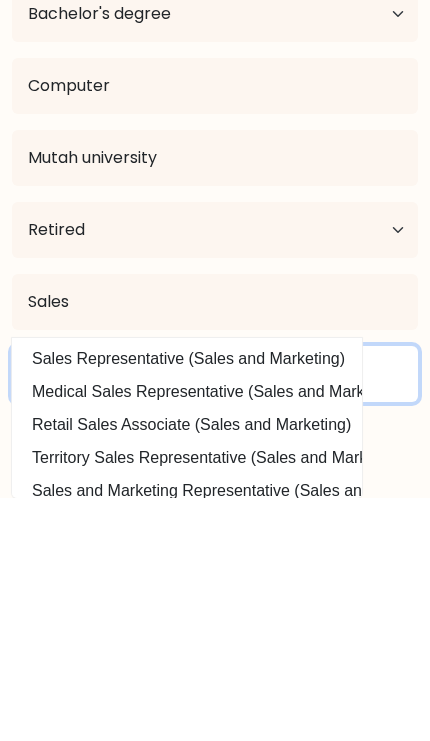 click at bounding box center (215, 617) 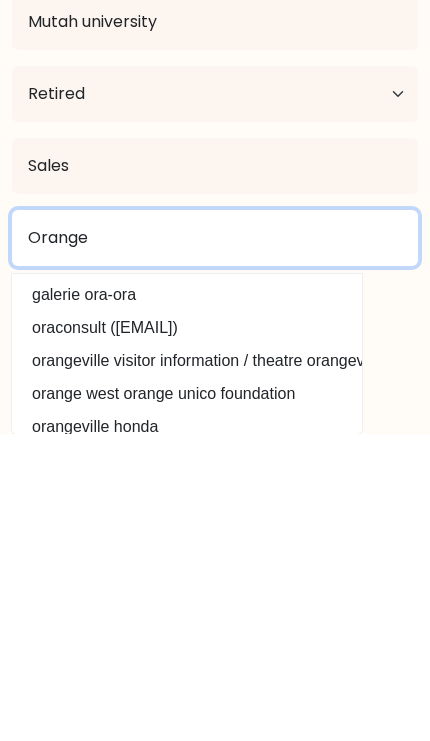 type on "Orange" 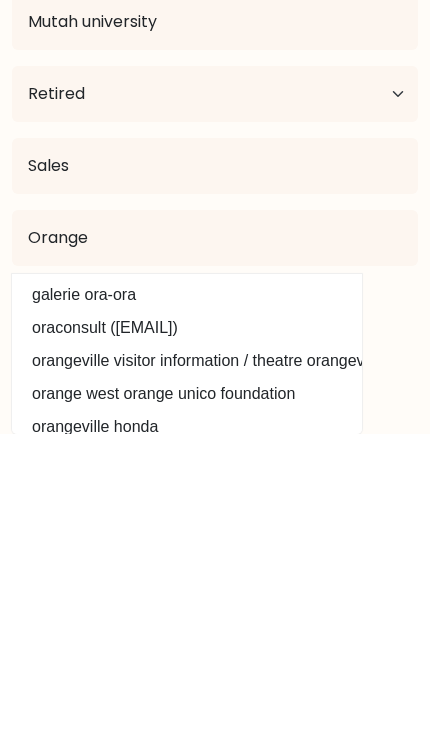 click on "View results" at bounding box center [215, 629] 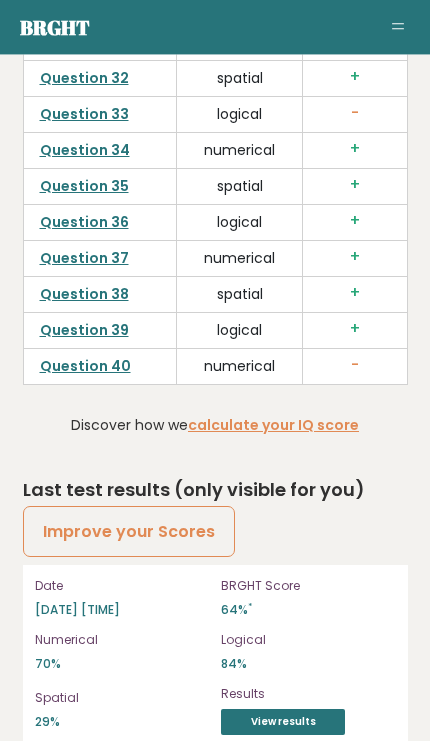 scroll, scrollTop: 6213, scrollLeft: 0, axis: vertical 